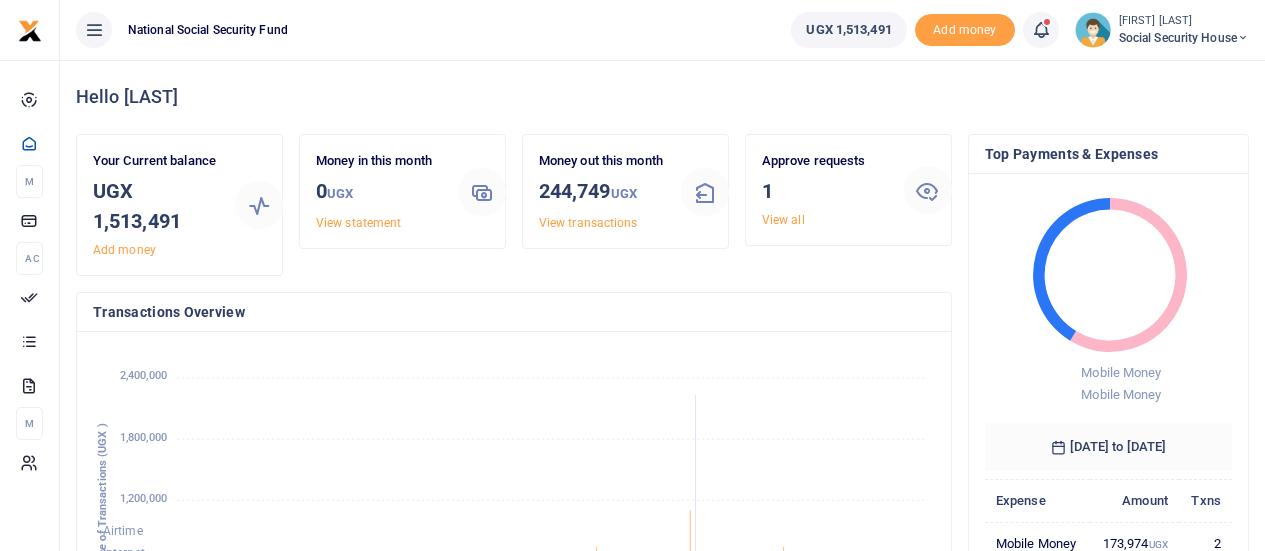 click on "View all" at bounding box center [783, 220] 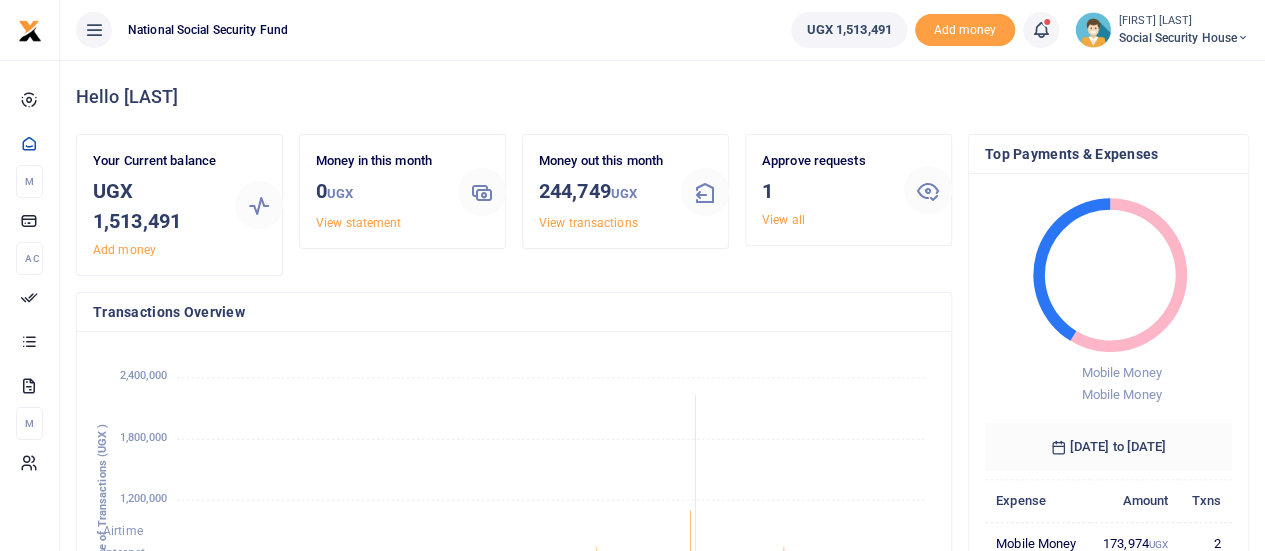 scroll, scrollTop: 16, scrollLeft: 16, axis: both 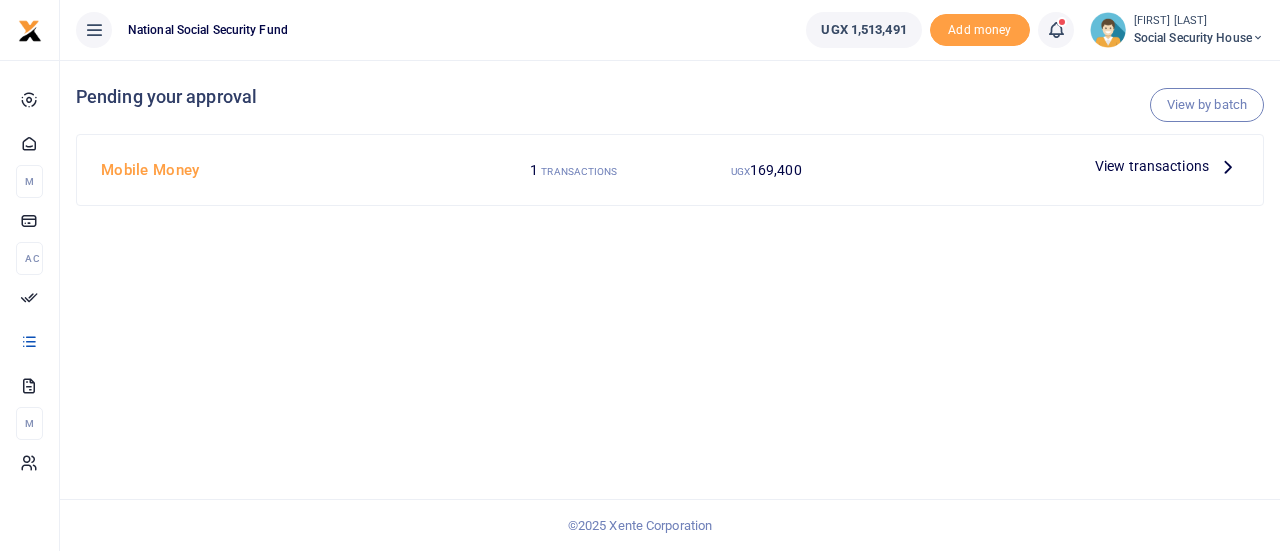 click on "View transactions" at bounding box center (1152, 166) 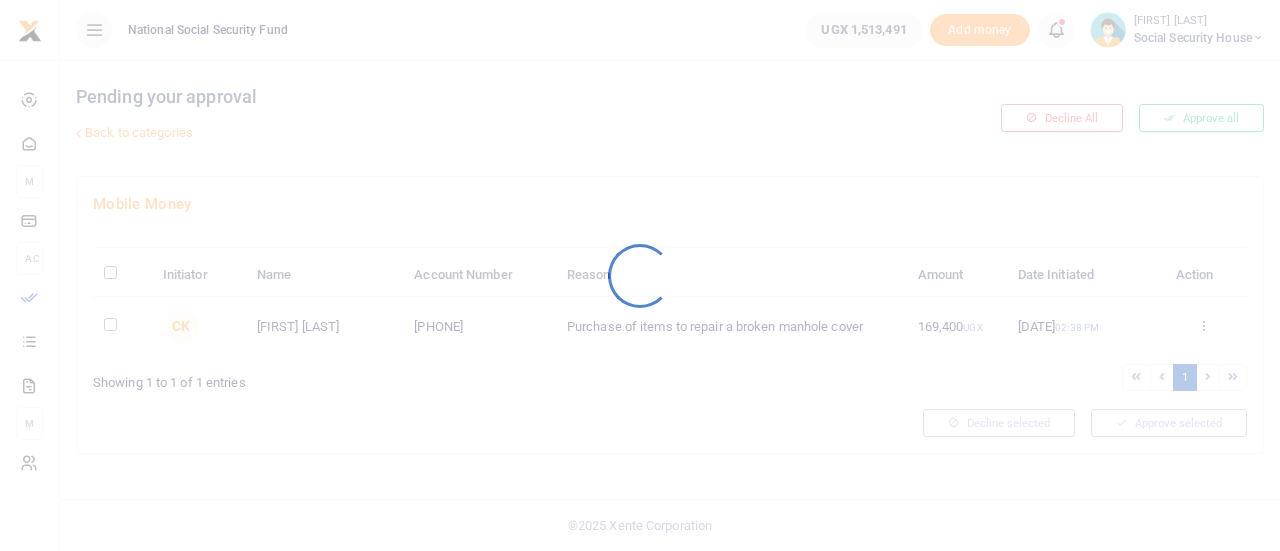 scroll, scrollTop: 0, scrollLeft: 0, axis: both 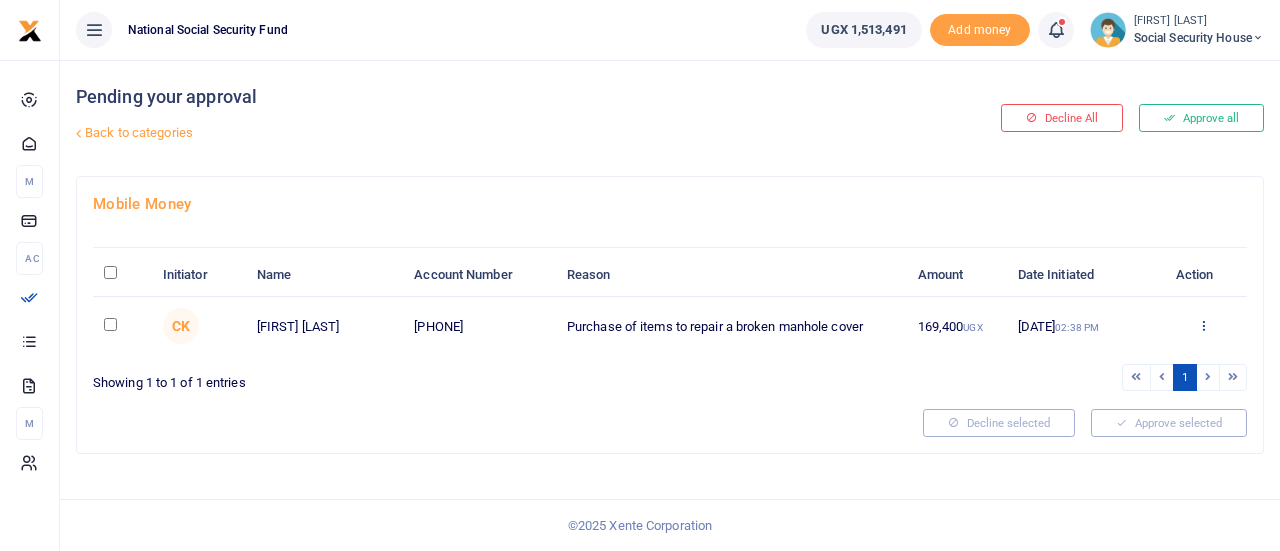 click at bounding box center (1203, 325) 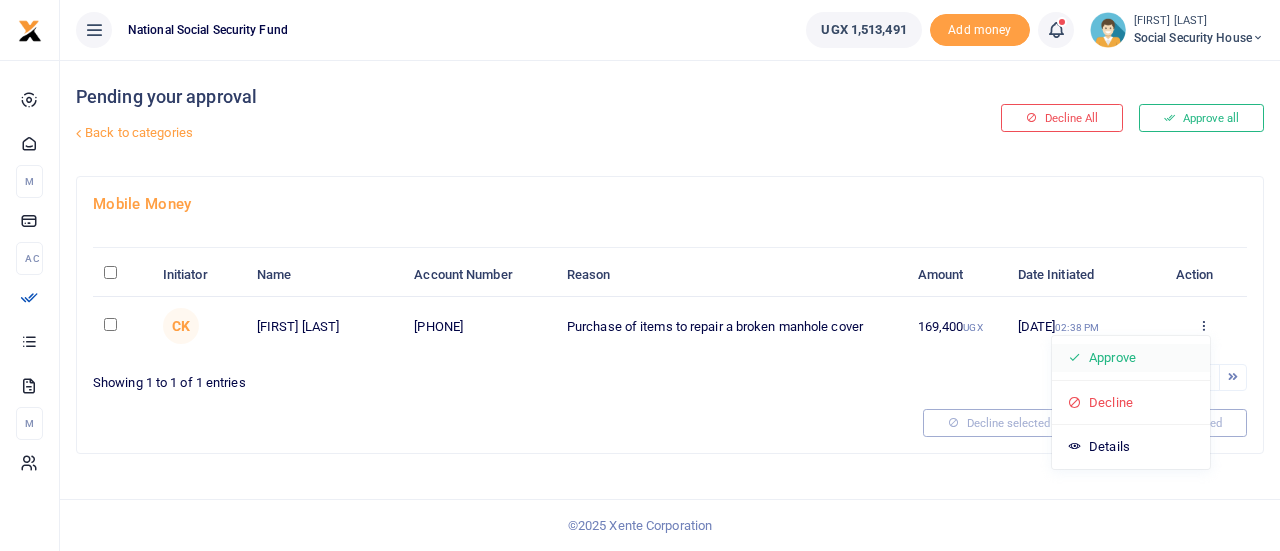 click on "Approve" at bounding box center [1131, 358] 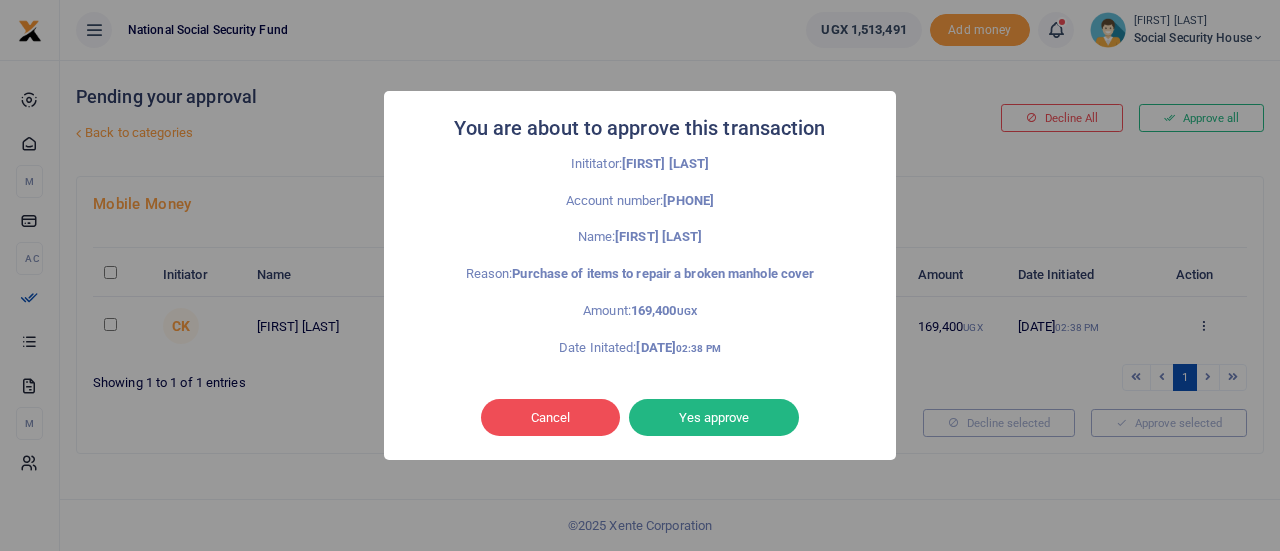 click on "You are about to approve this transaction ×
Inititator:  Cynthia Kitimbo
Account number:  256789525130
Name:  Jackson Tumwebaze
Reason:  Purchase of items to repair a broken manhole cover
Amount:  169,400  UGX
Date Initated:  05 Aug 2025  02:38 PM
Cancel No Yes approve" at bounding box center (640, 275) 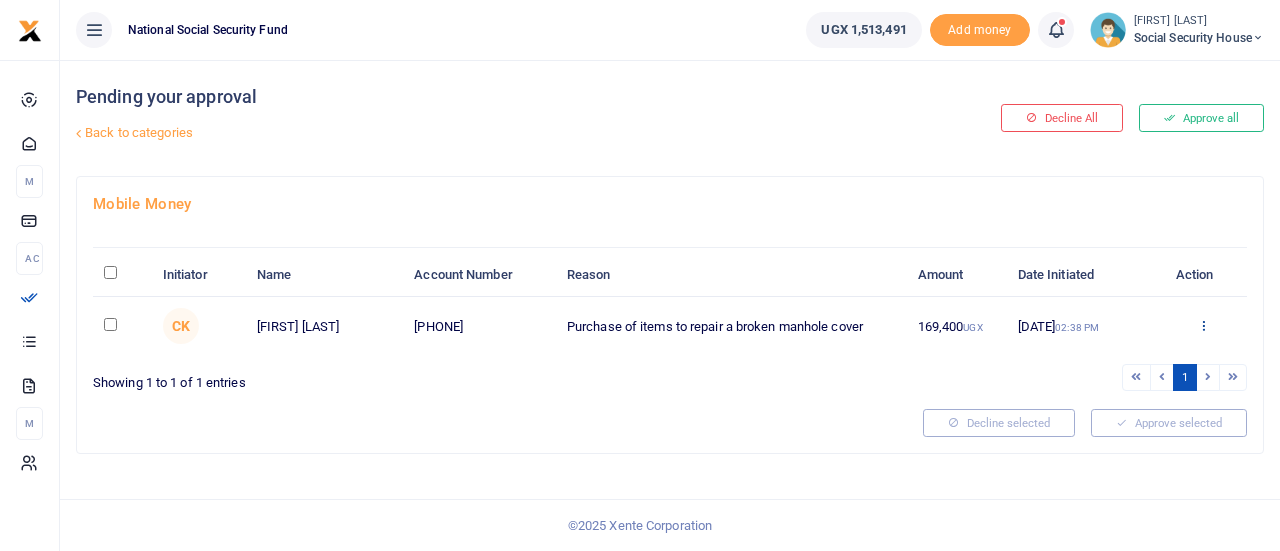 click at bounding box center (1203, 325) 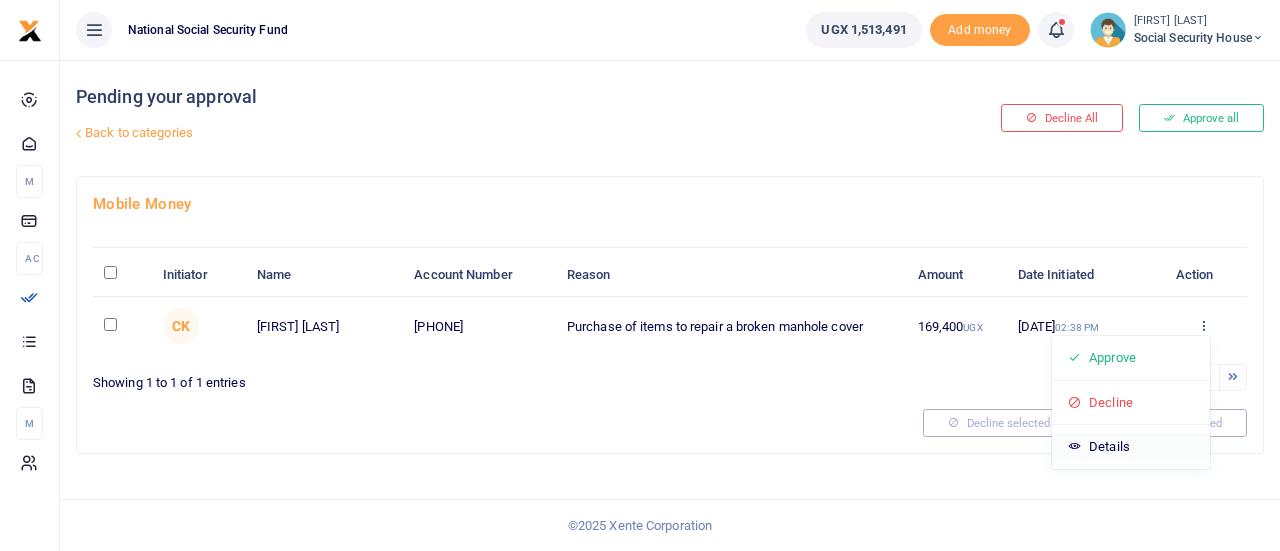 click on "Details" at bounding box center (1131, 447) 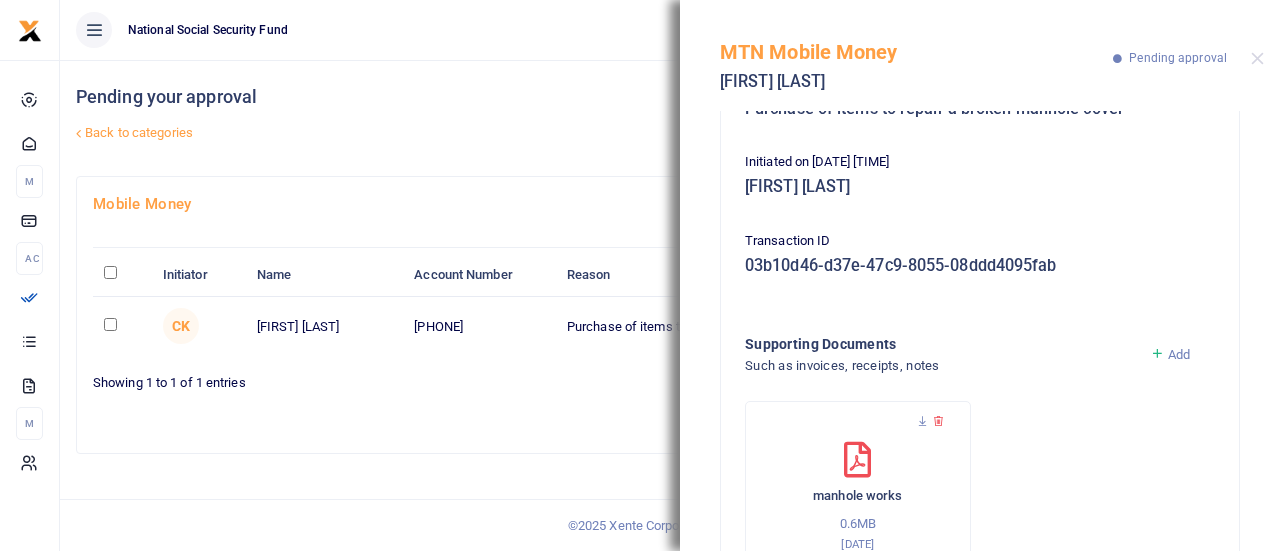 scroll, scrollTop: 370, scrollLeft: 0, axis: vertical 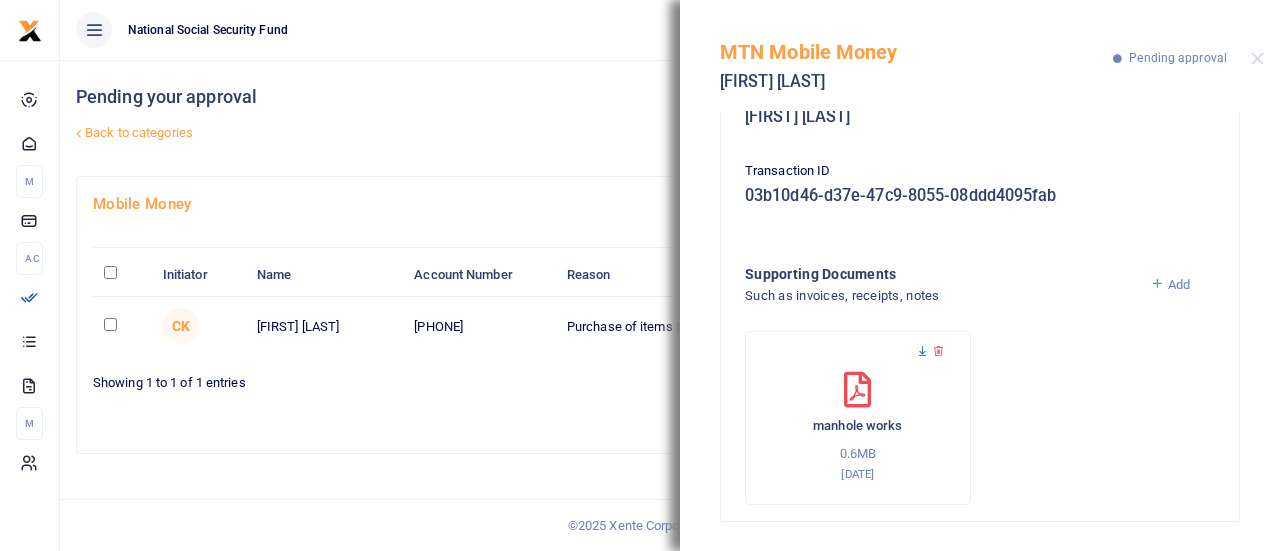click at bounding box center (922, 351) 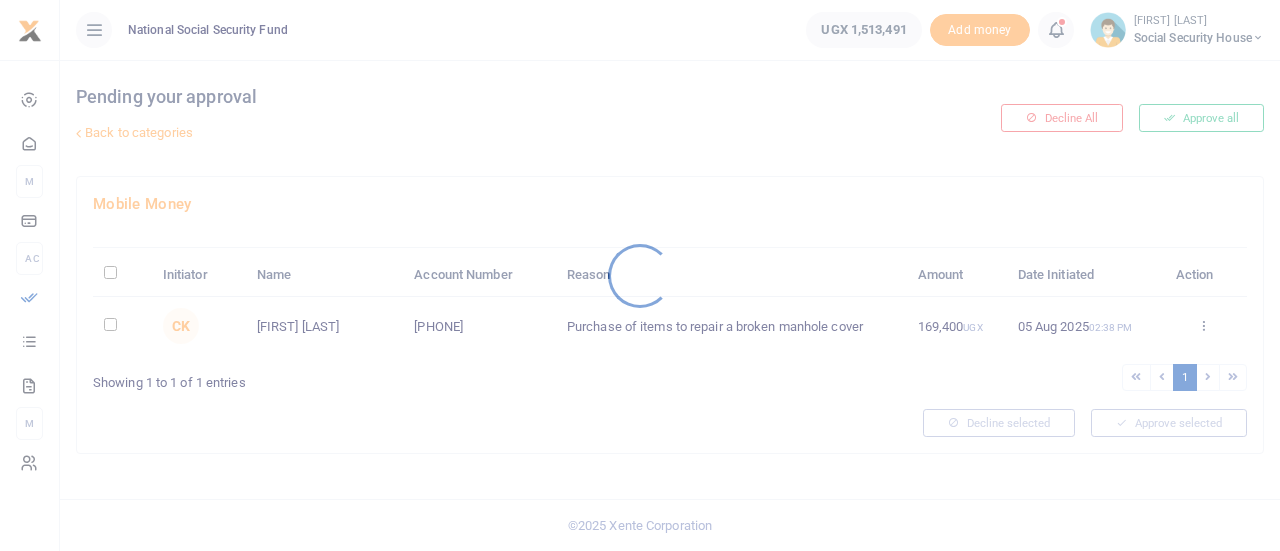 scroll, scrollTop: 0, scrollLeft: 0, axis: both 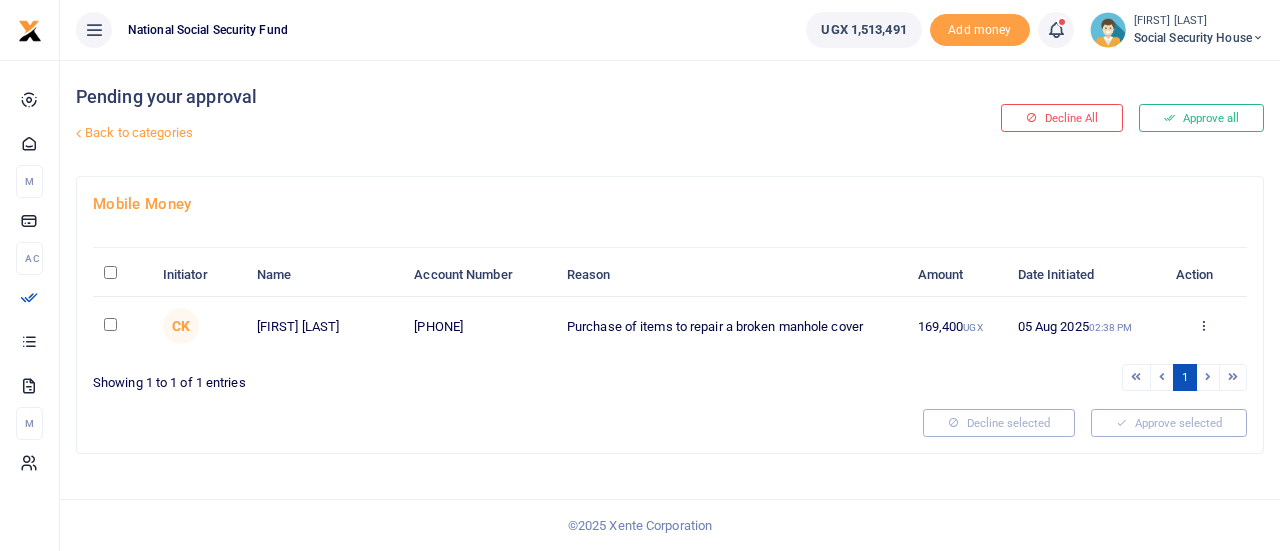 click at bounding box center [110, 324] 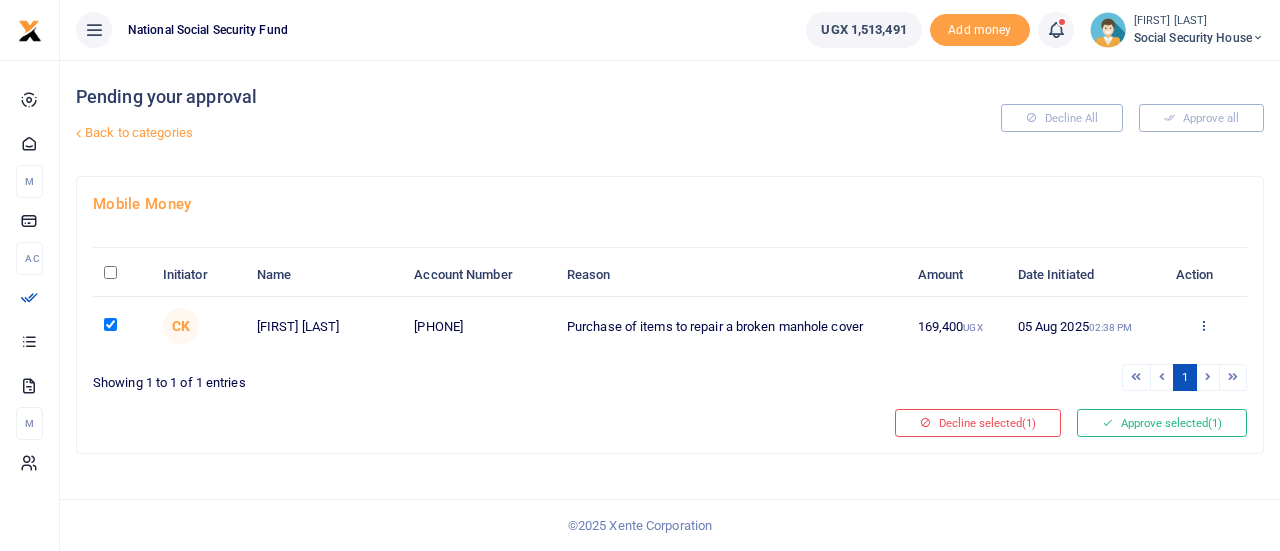 click at bounding box center (1203, 325) 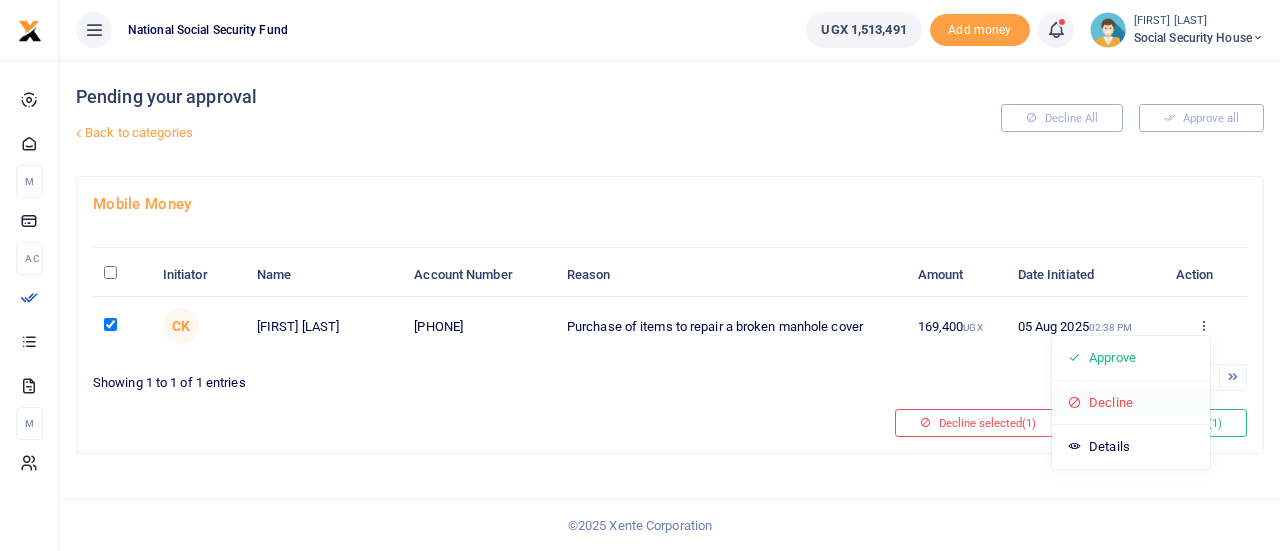 click on "Decline" at bounding box center [1131, 403] 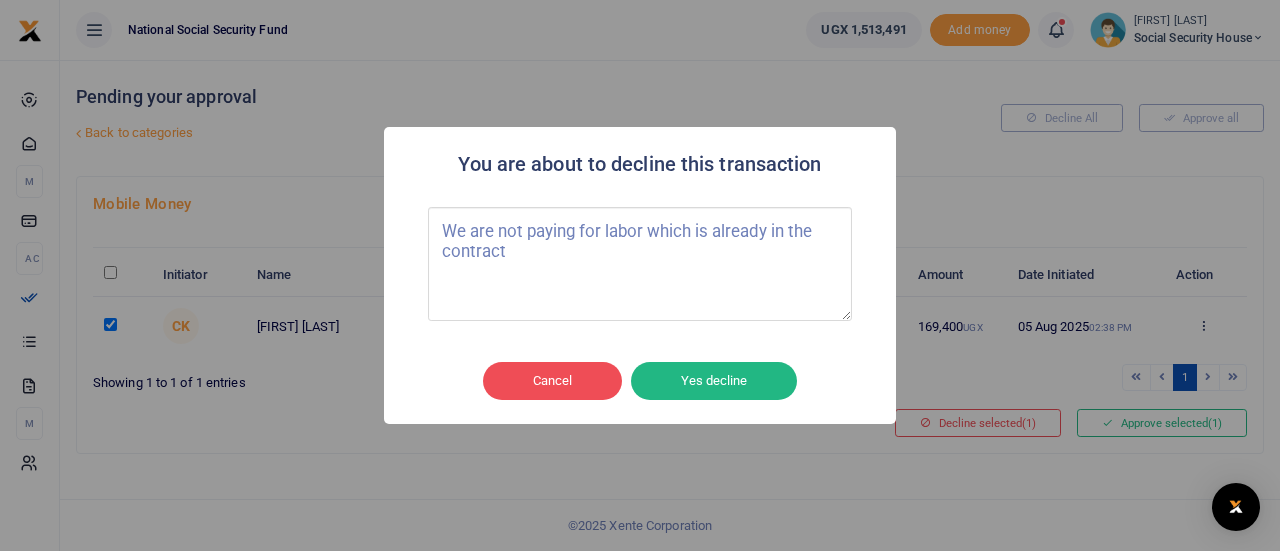 click on "We are not paying for labor which is already in the contract" at bounding box center (640, 264) 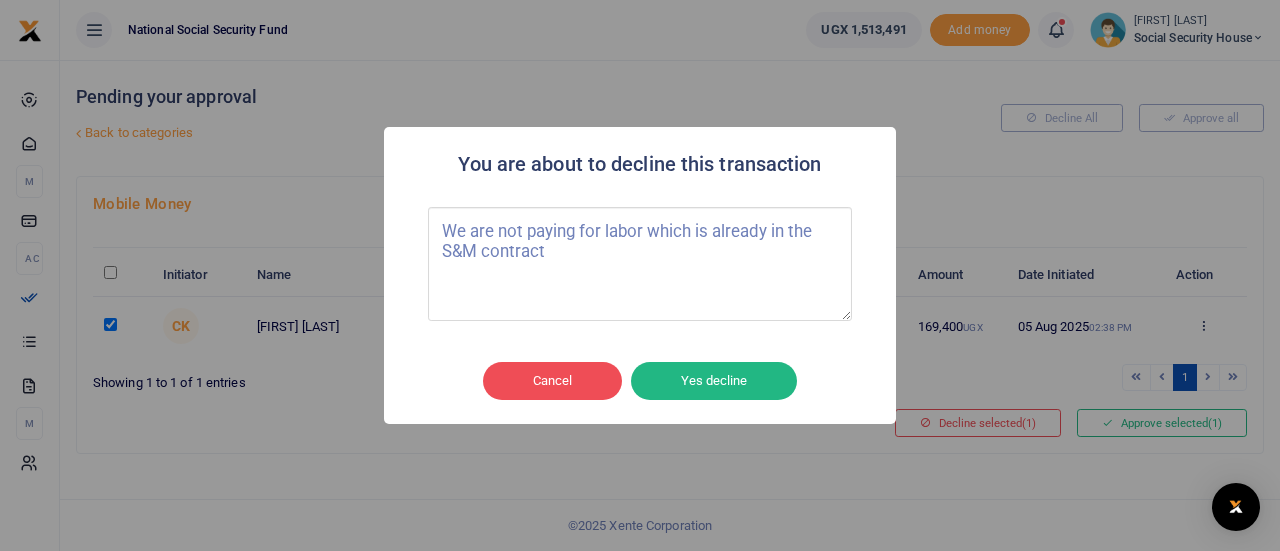 click on "We are not paying for labor which is already in the S&M contract" at bounding box center (640, 264) 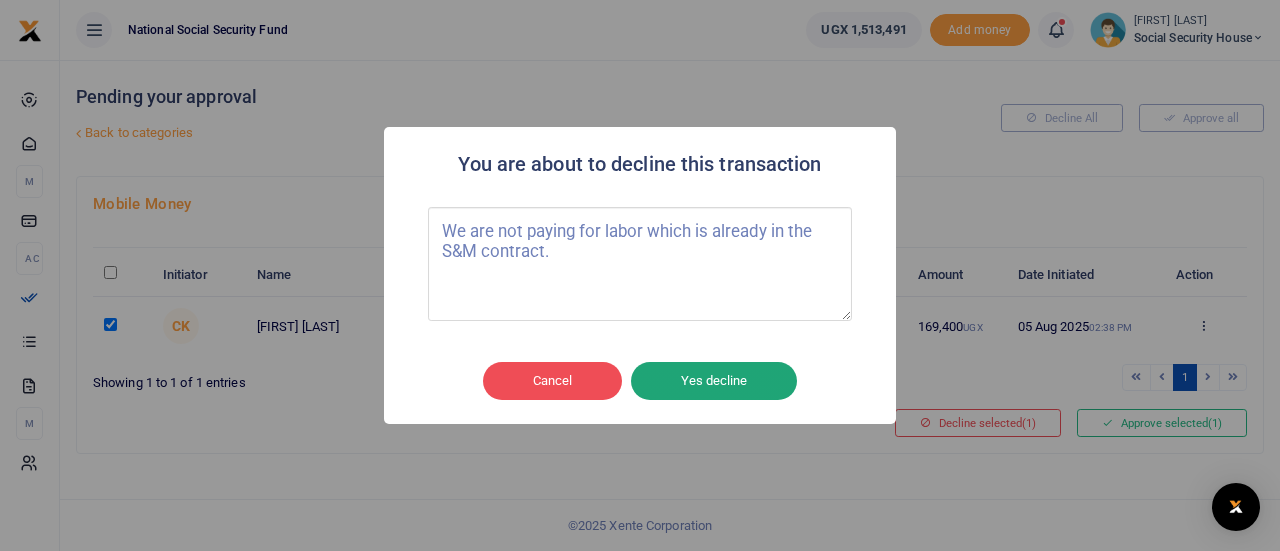 type on "We are not paying for labor which is already in the S&M contract." 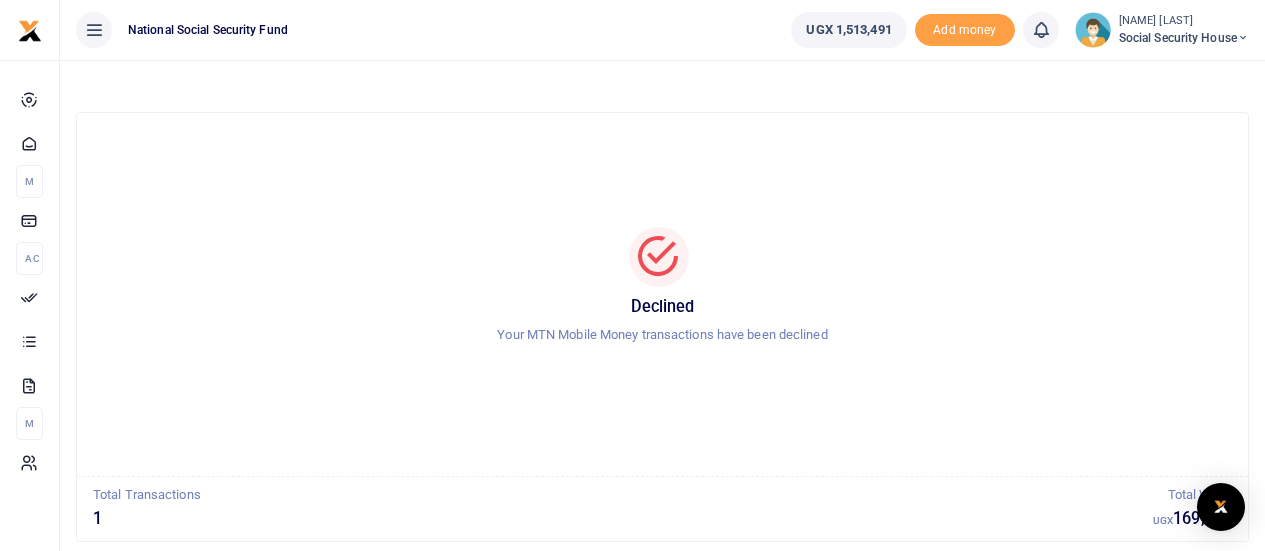 scroll, scrollTop: 0, scrollLeft: 0, axis: both 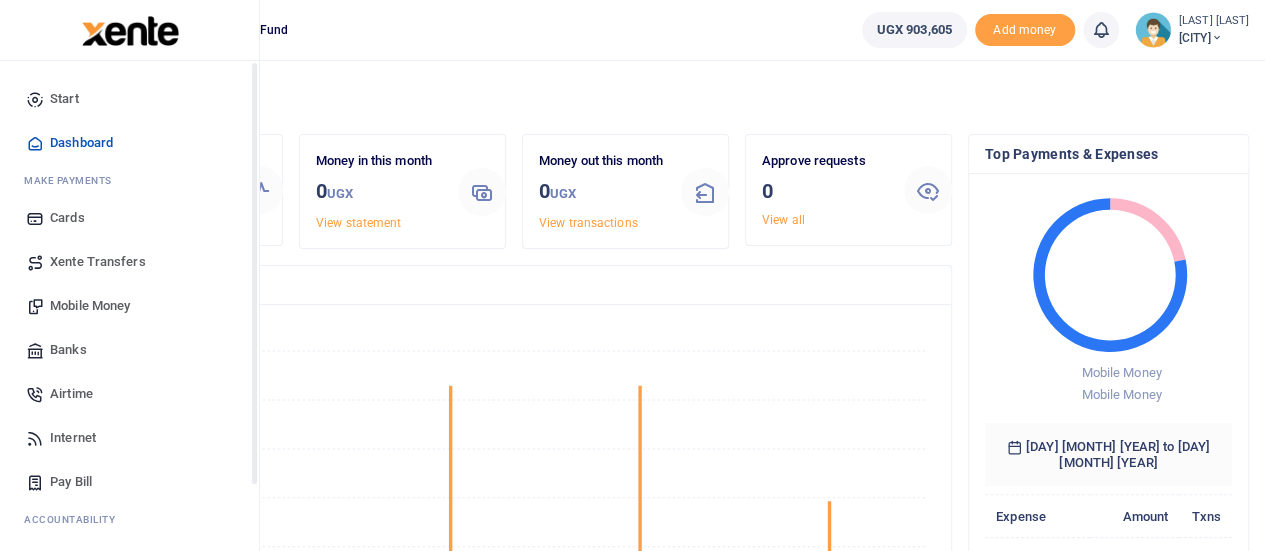 click on "Mobile Money" at bounding box center [90, 306] 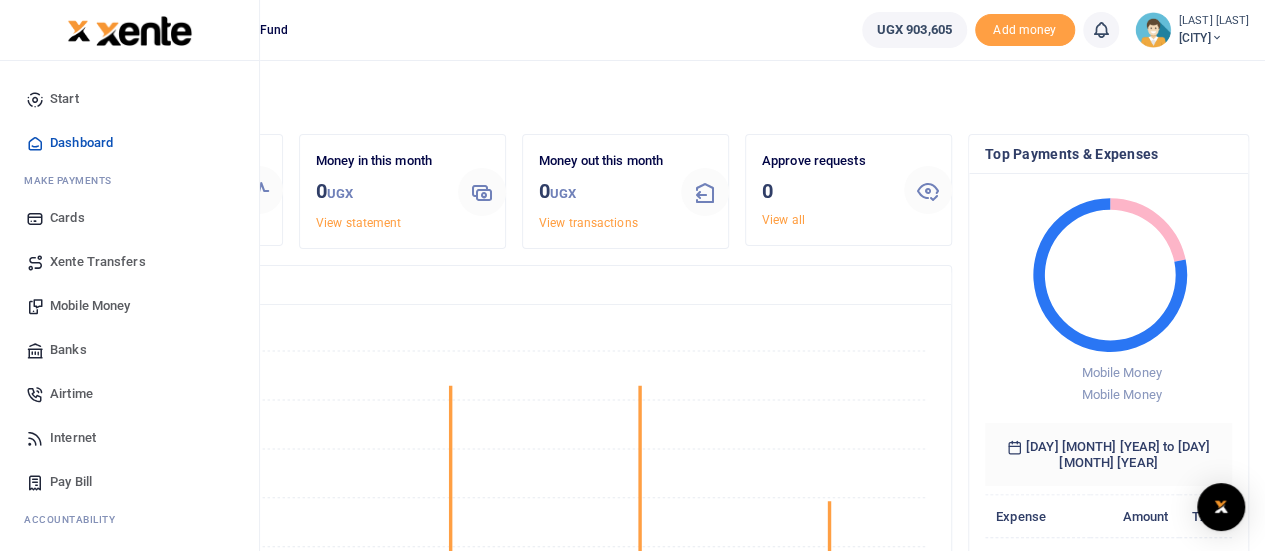 scroll, scrollTop: 16, scrollLeft: 16, axis: both 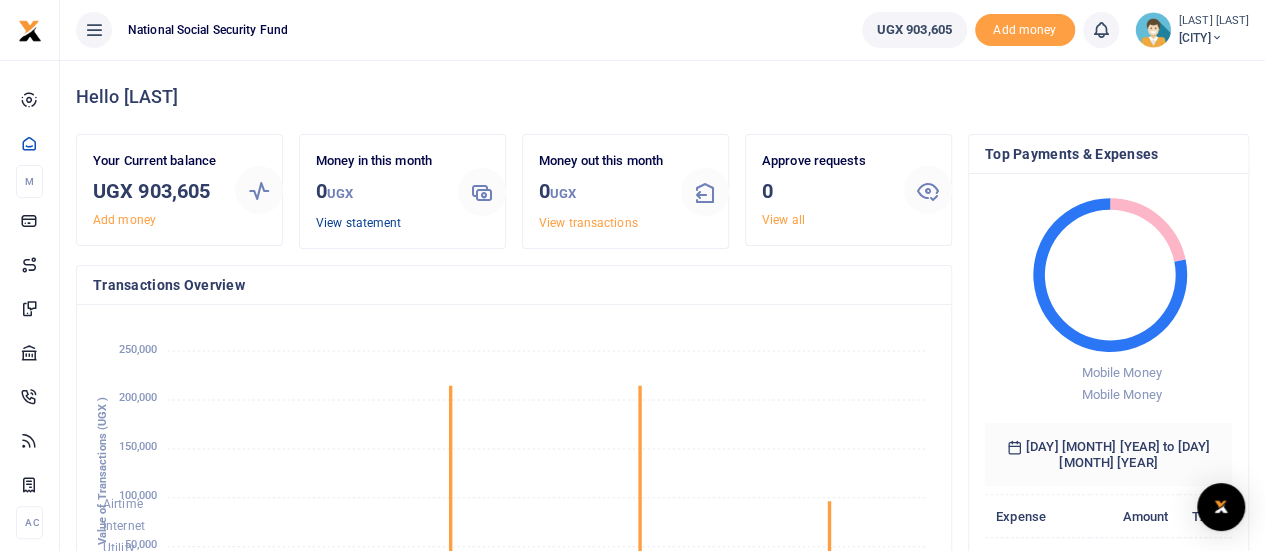 click on "View statement" at bounding box center (358, 223) 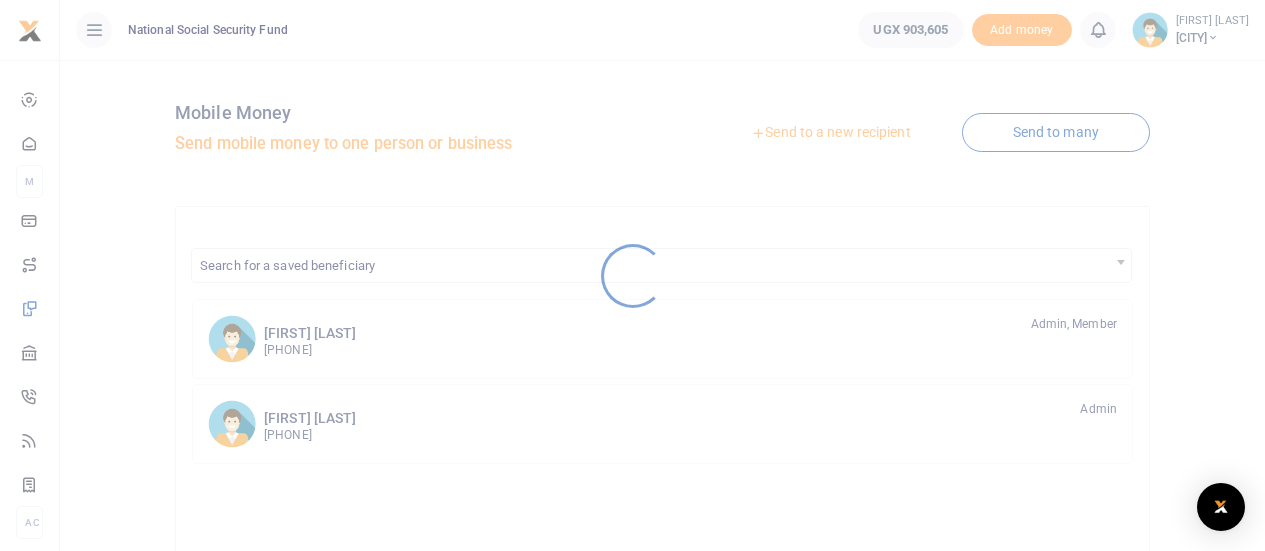 scroll, scrollTop: 0, scrollLeft: 0, axis: both 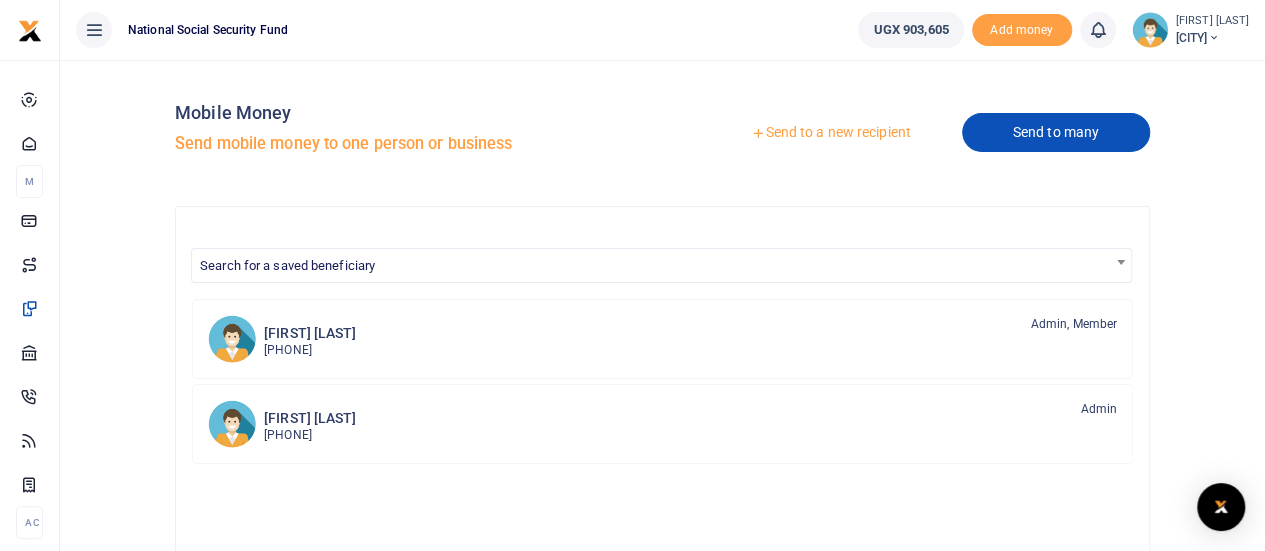 click on "Send to many" at bounding box center [1056, 132] 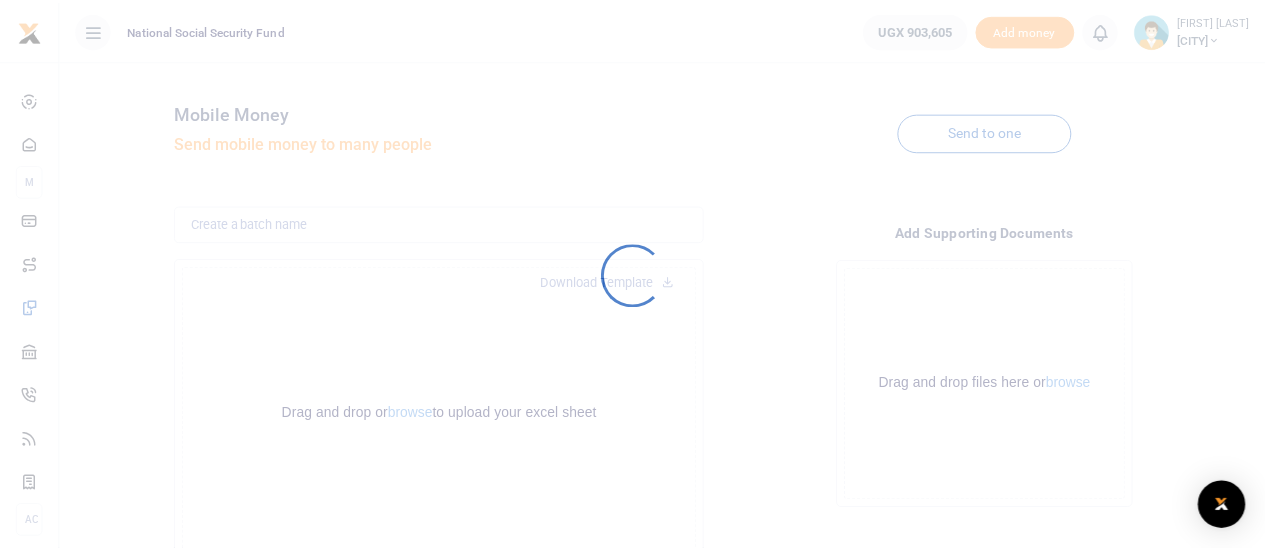 scroll, scrollTop: 0, scrollLeft: 0, axis: both 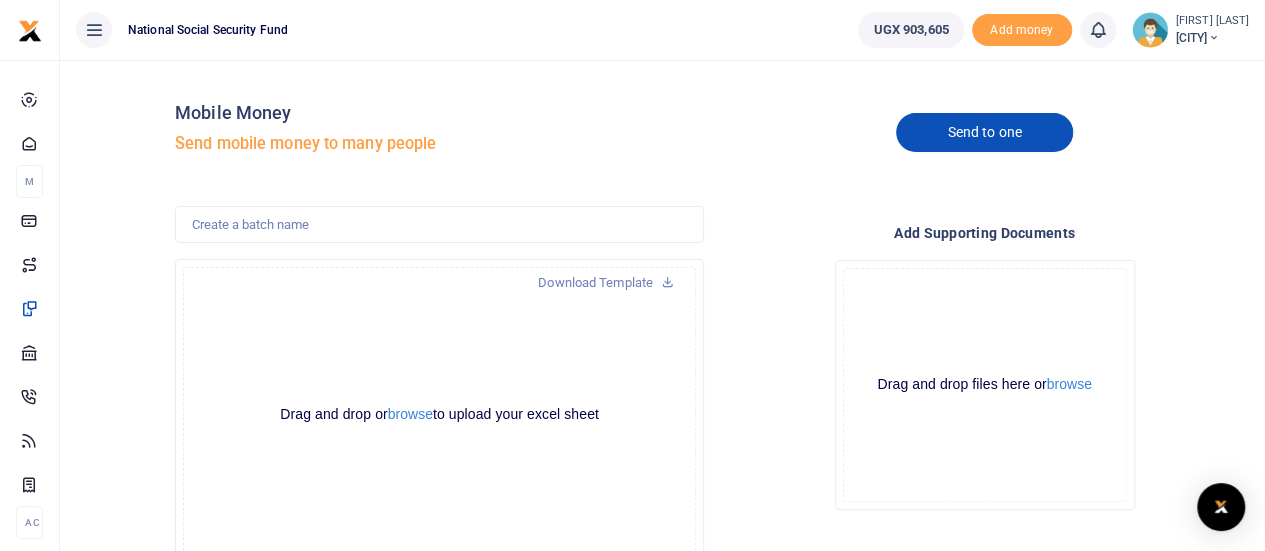 click on "Send to one" at bounding box center (984, 132) 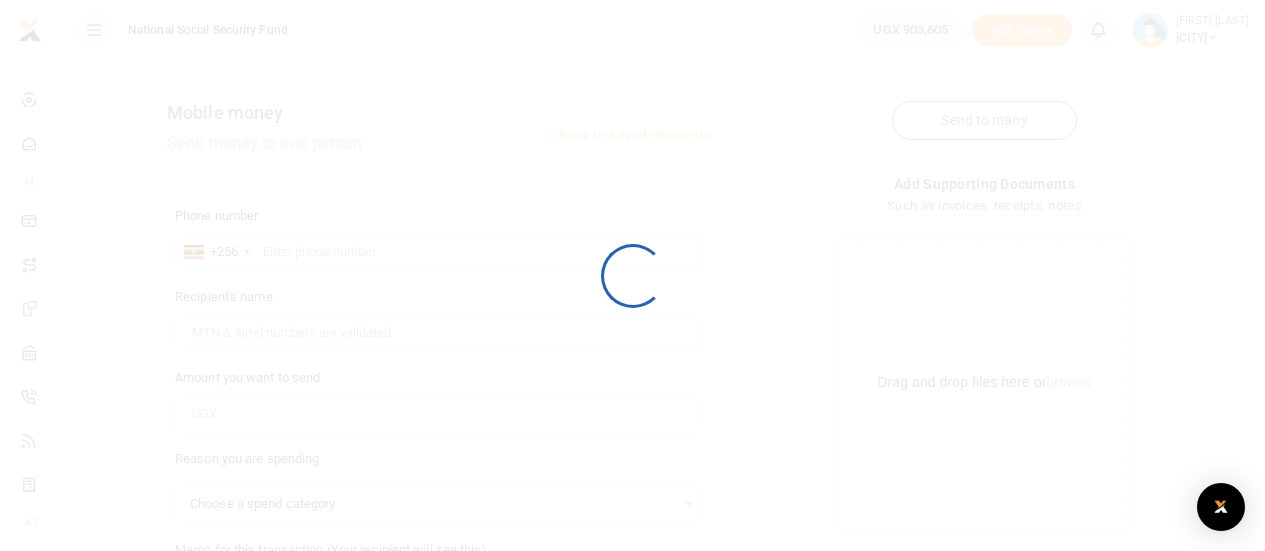 scroll, scrollTop: 0, scrollLeft: 0, axis: both 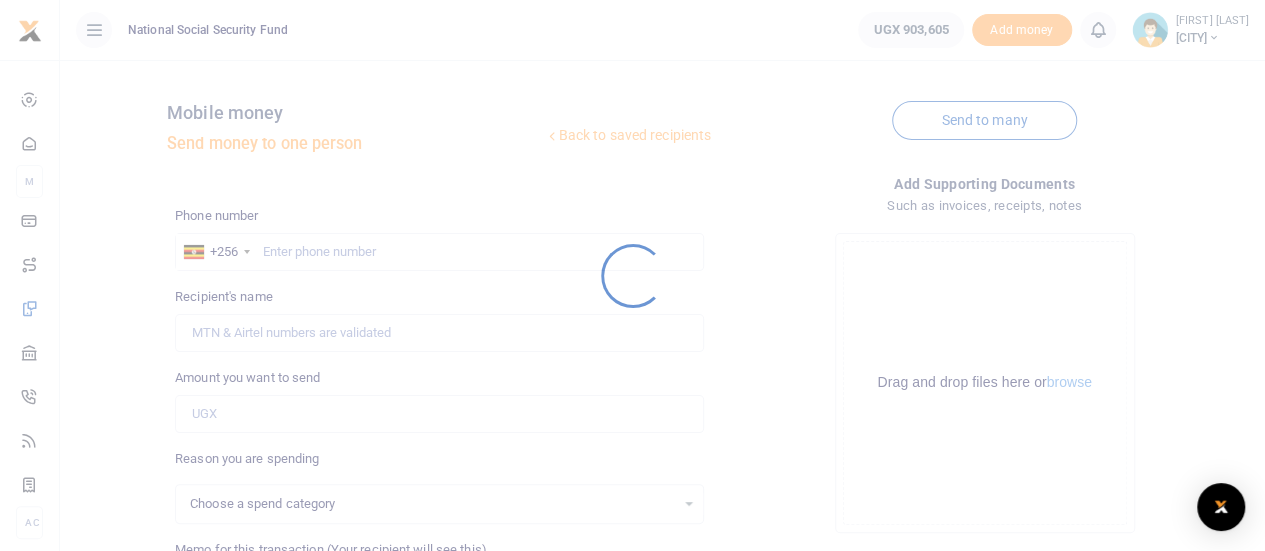 select 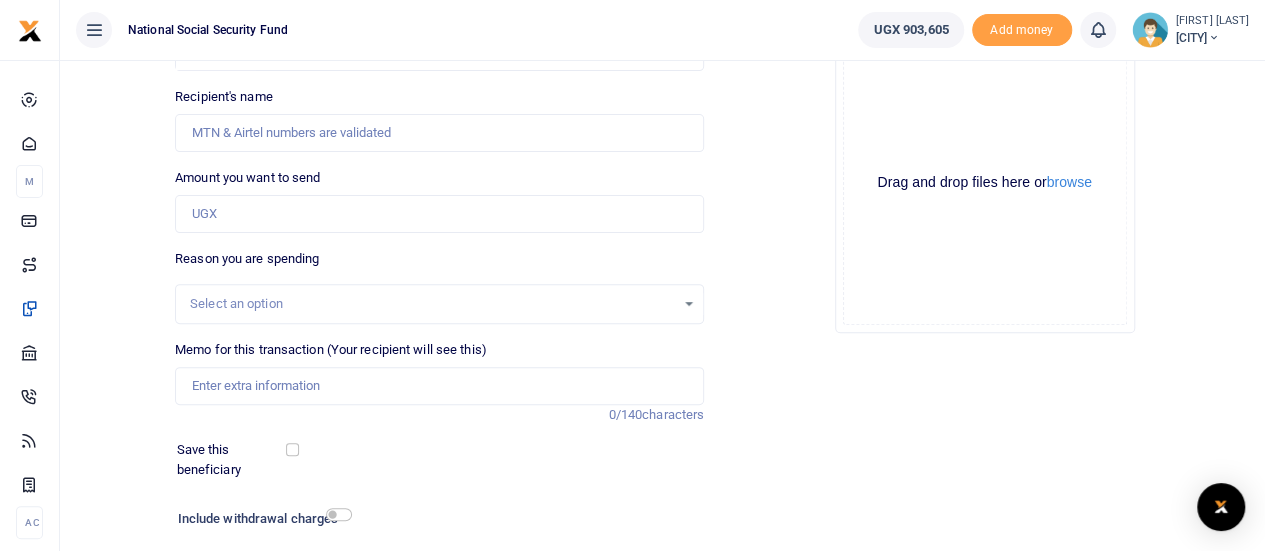 scroll, scrollTop: 0, scrollLeft: 0, axis: both 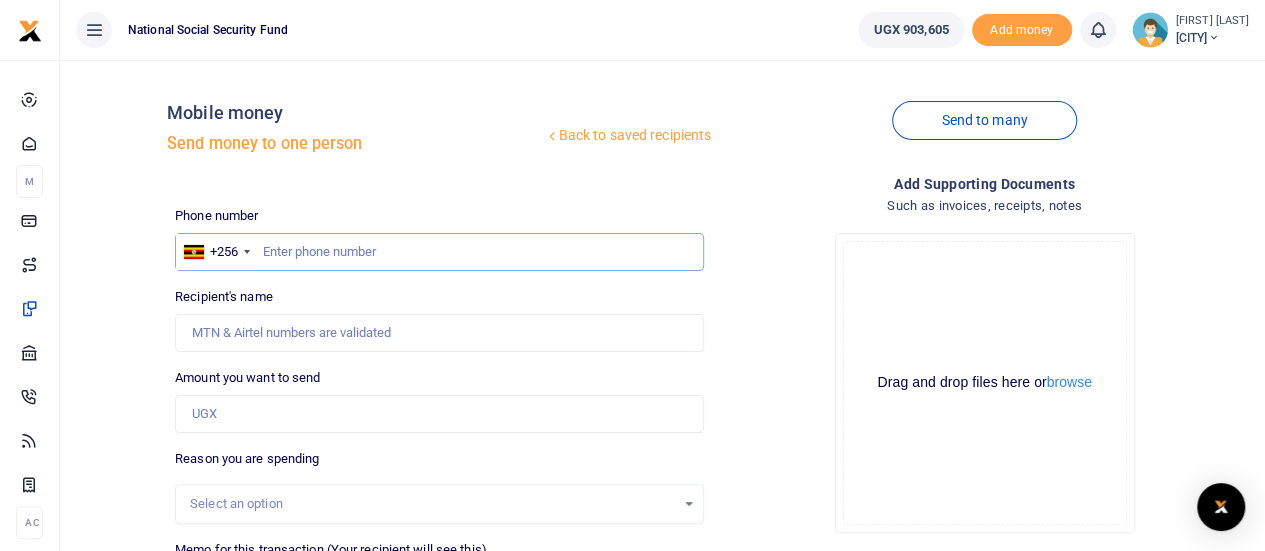 click at bounding box center [439, 252] 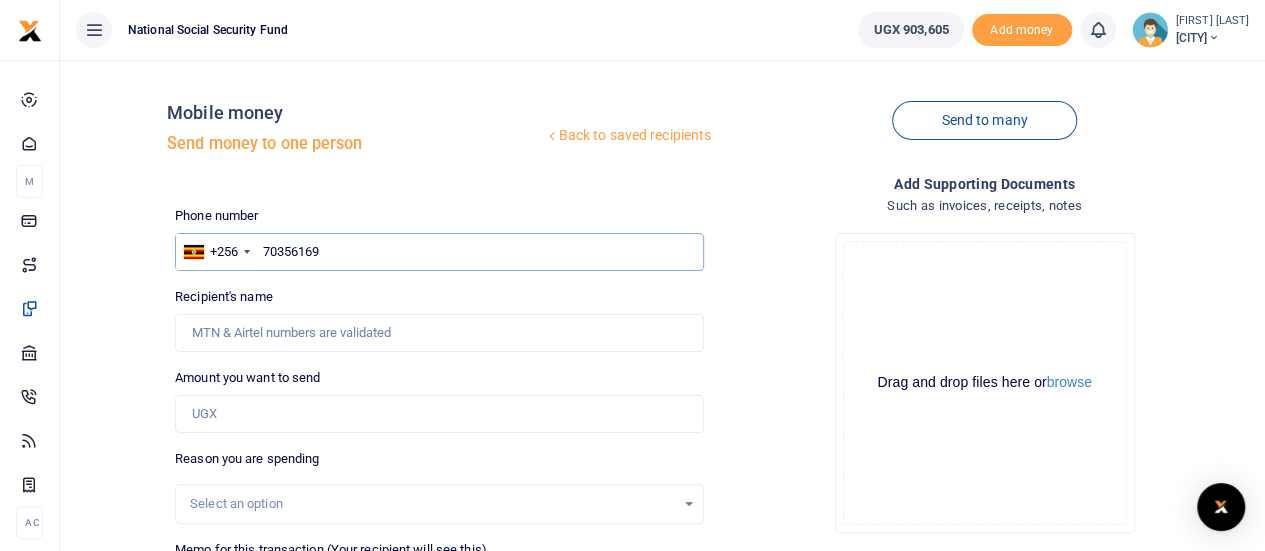 type on "703561690" 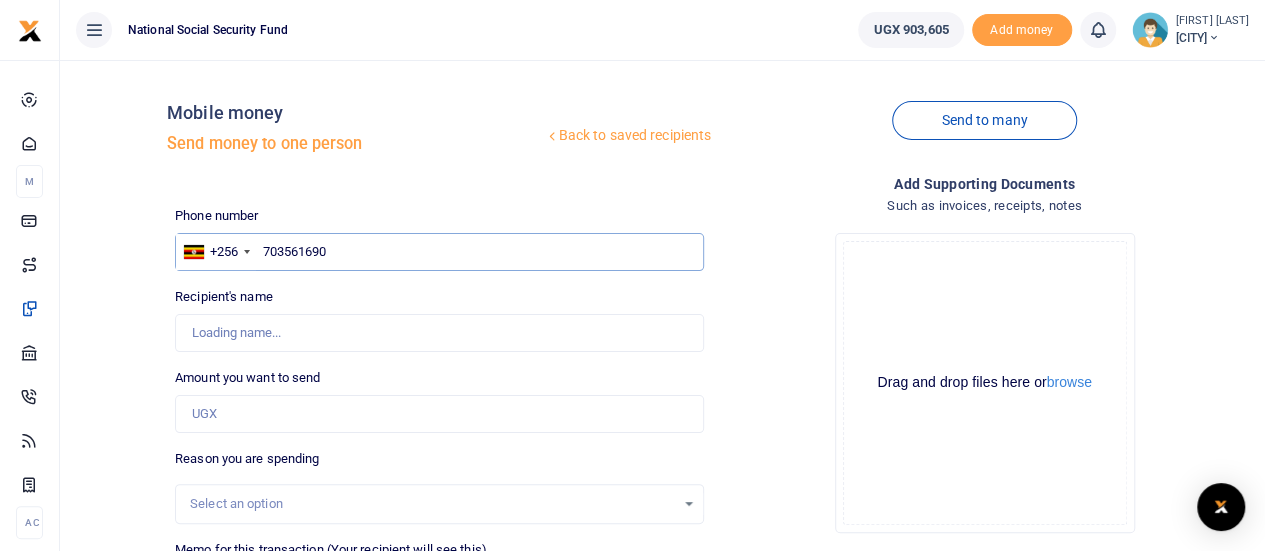 type on "Nicholas Owere" 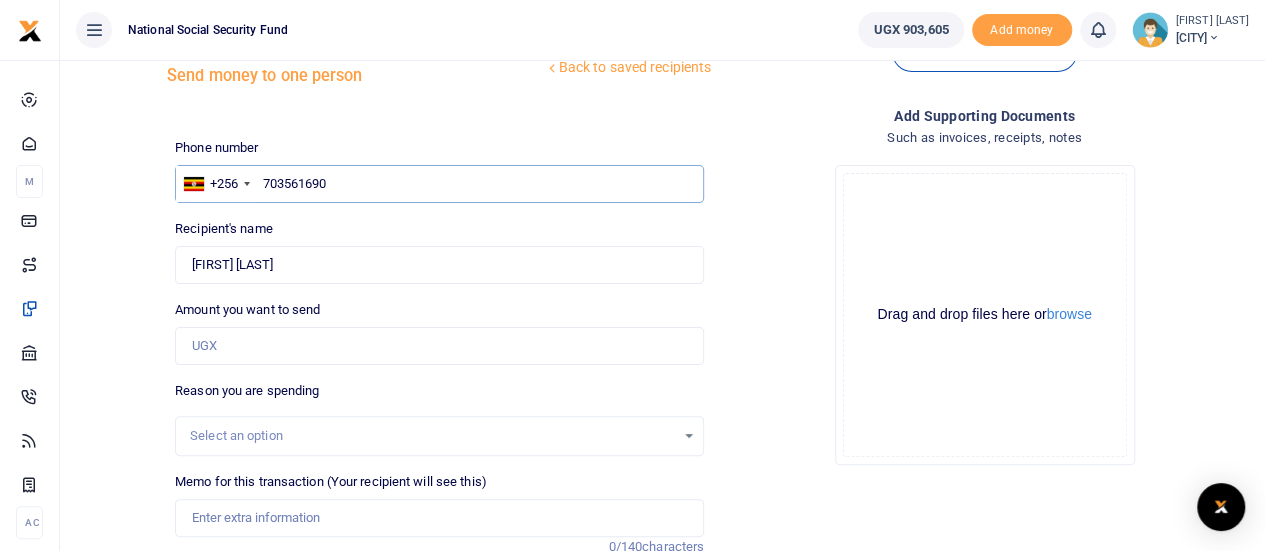 scroll, scrollTop: 100, scrollLeft: 0, axis: vertical 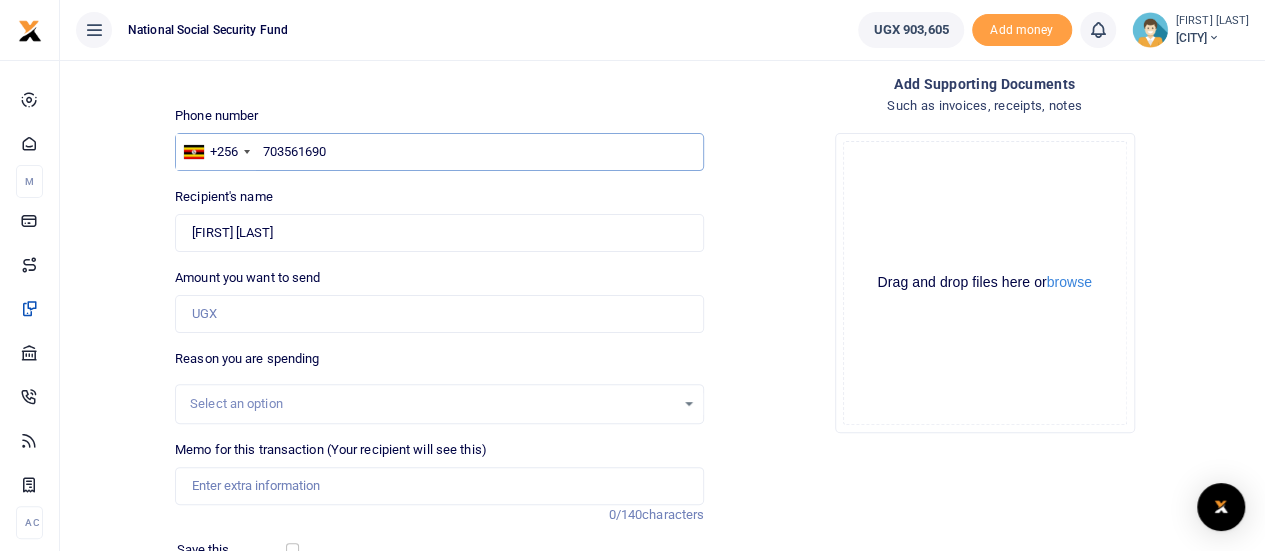 type on "703561690" 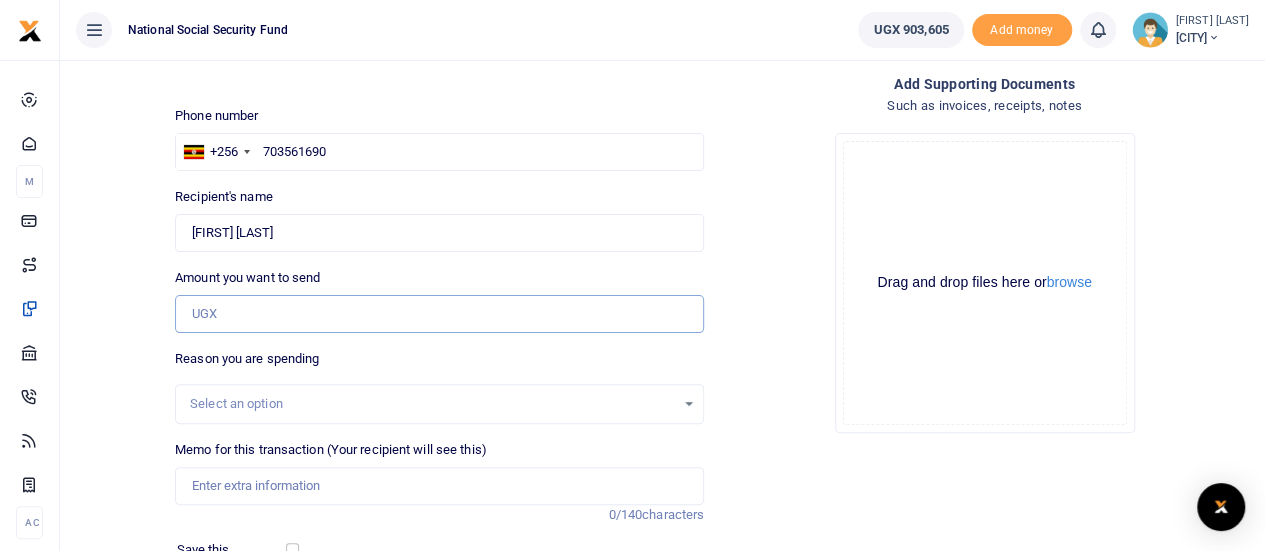 click on "Amount you want to send" at bounding box center [439, 314] 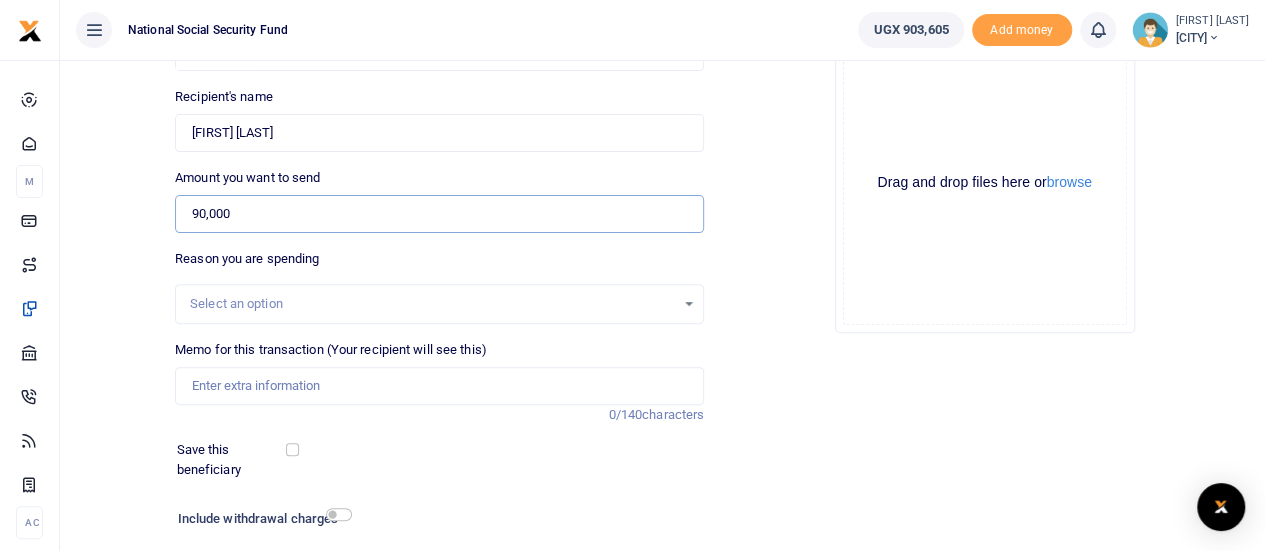 scroll, scrollTop: 300, scrollLeft: 0, axis: vertical 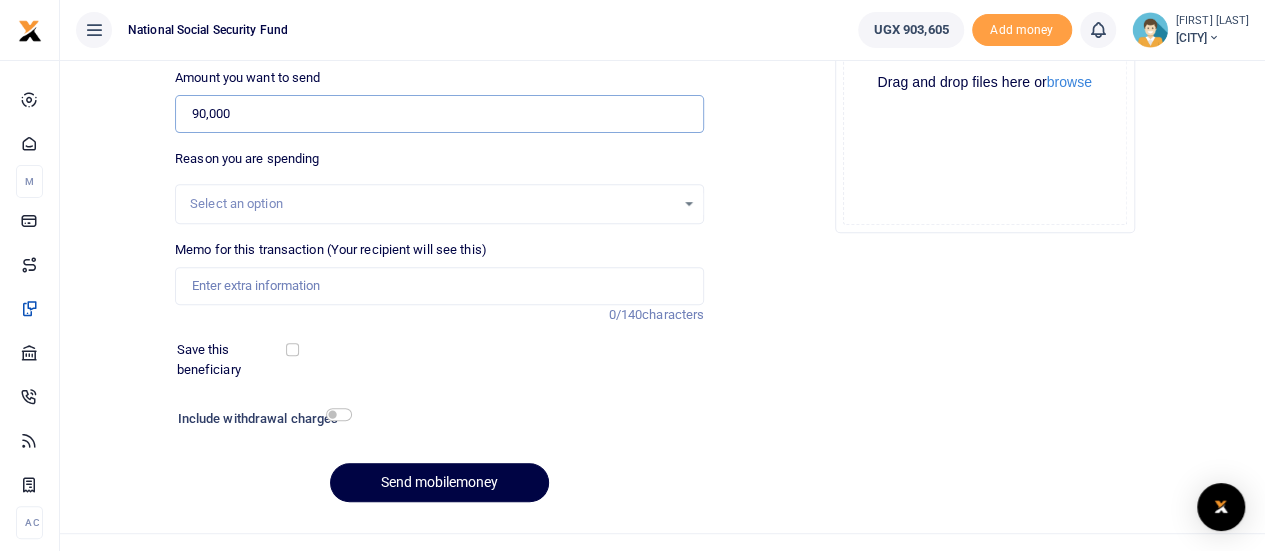 type on "90,000" 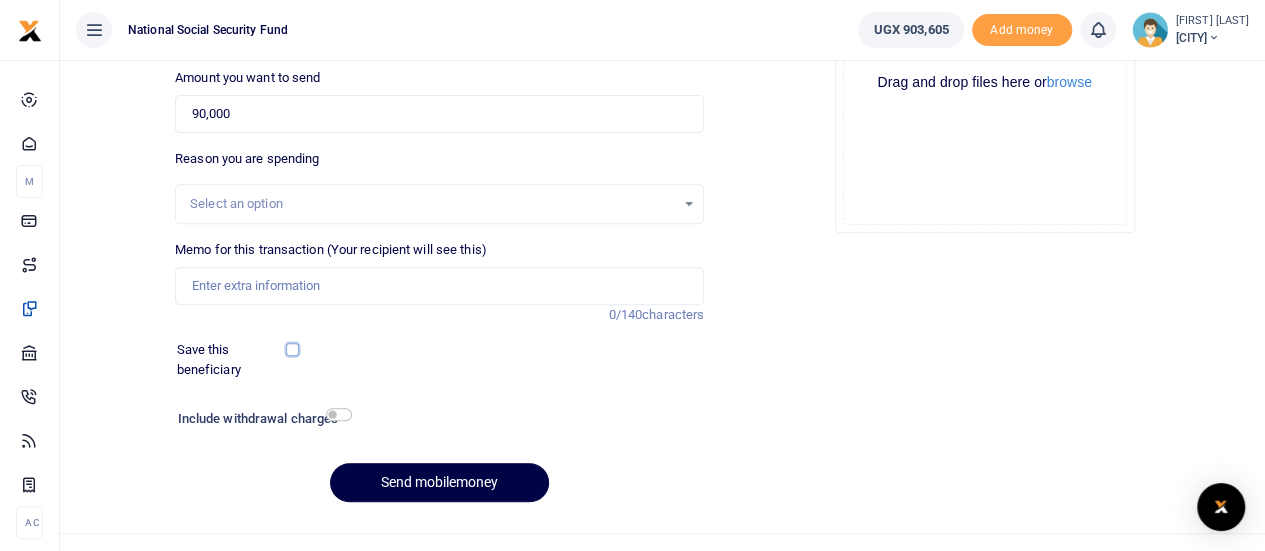 click at bounding box center [292, 349] 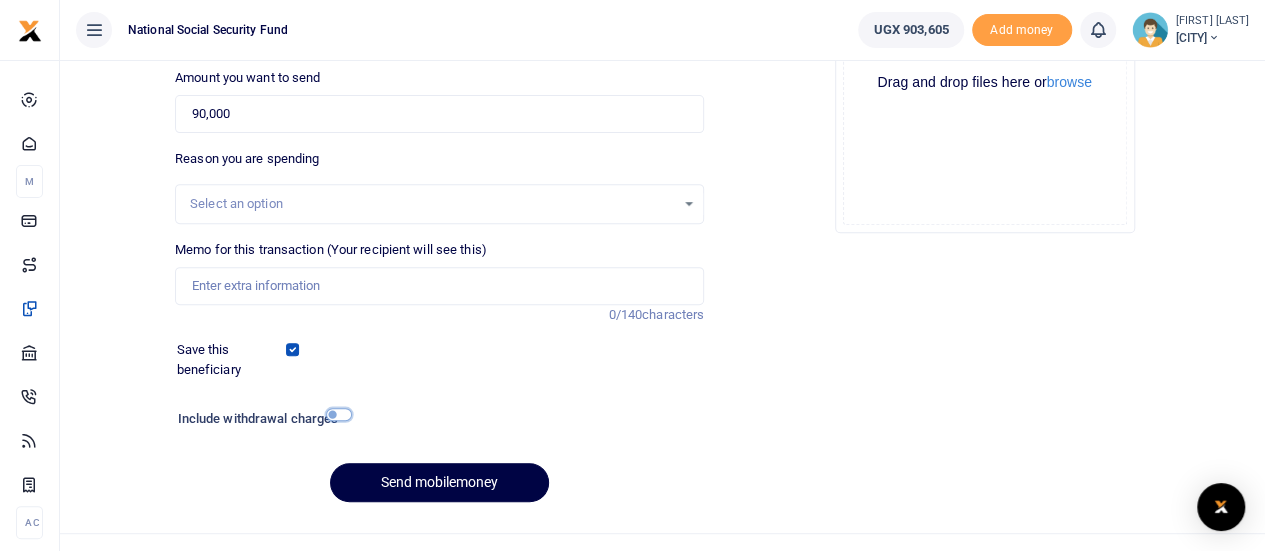 click at bounding box center (339, 414) 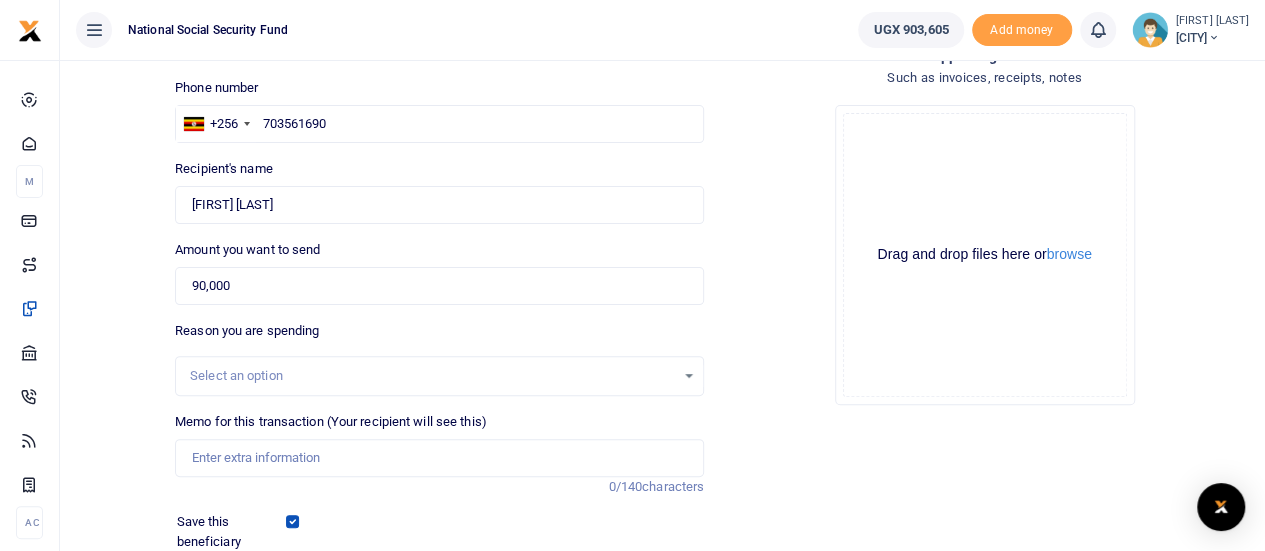 scroll, scrollTop: 88, scrollLeft: 0, axis: vertical 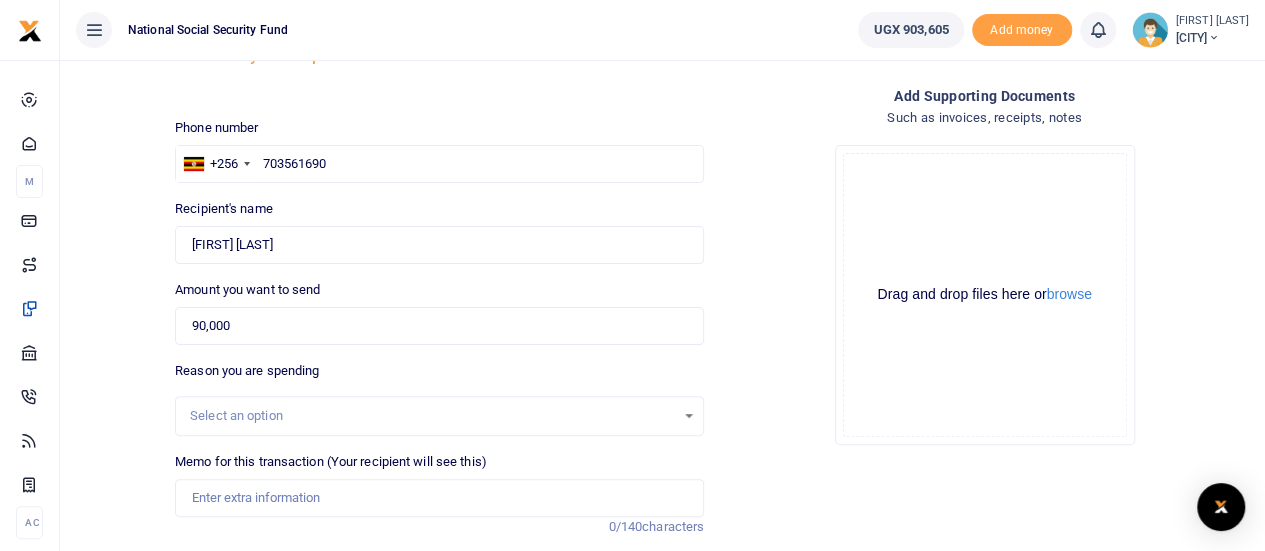 click on "Select an option" at bounding box center [439, 416] 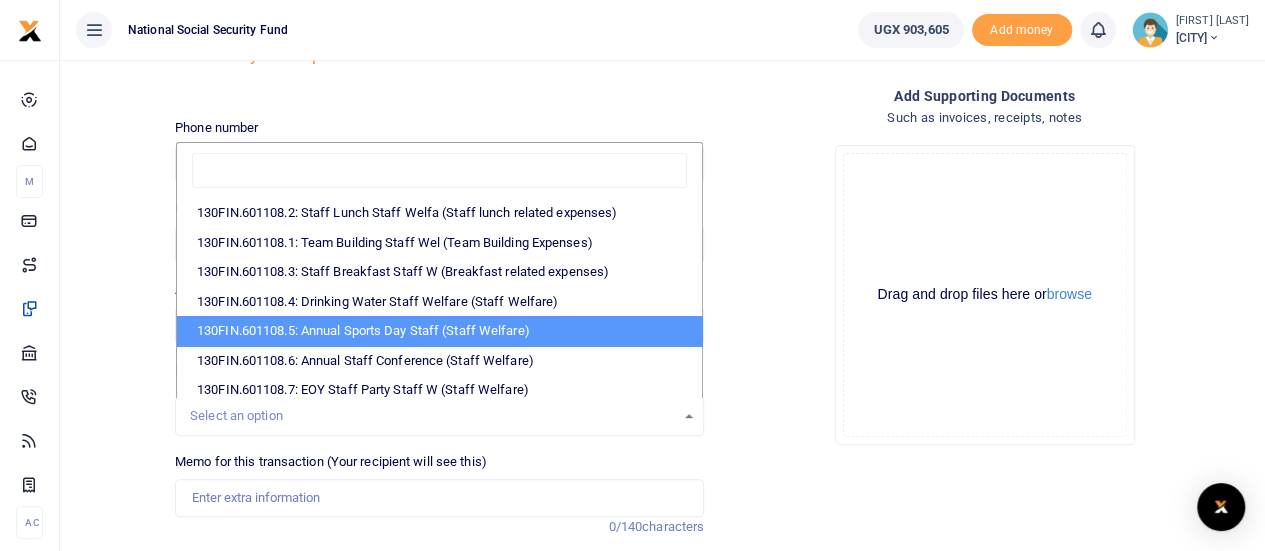 scroll, scrollTop: 0, scrollLeft: 0, axis: both 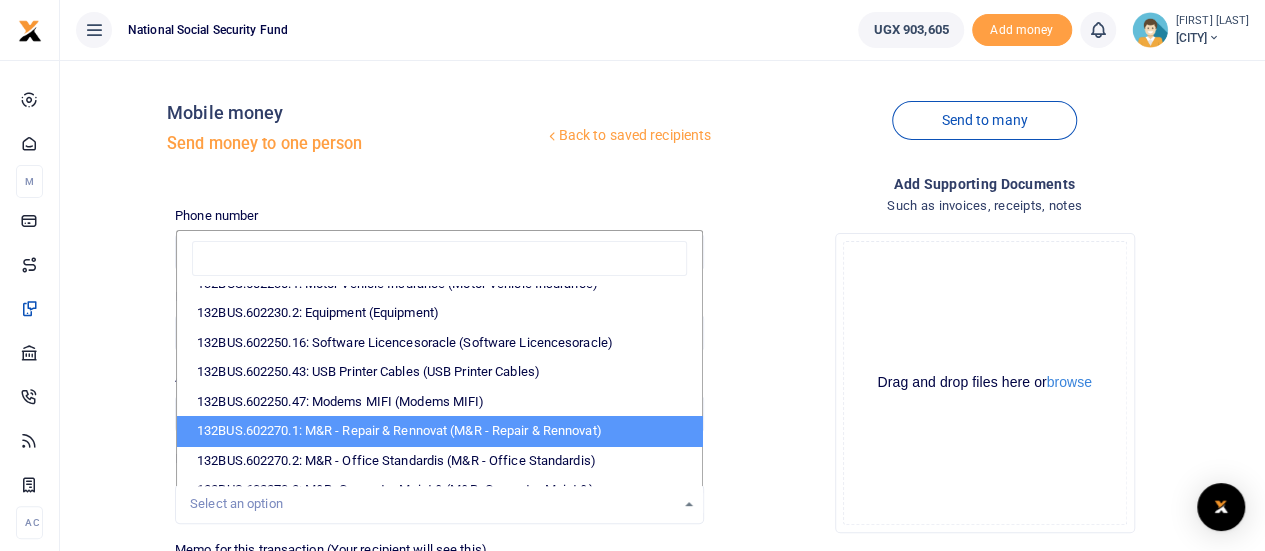 click on "132BUS.602270.1: M&R - Repair & Rennovat (M&R - Repair & Rennovat)" at bounding box center [439, 431] 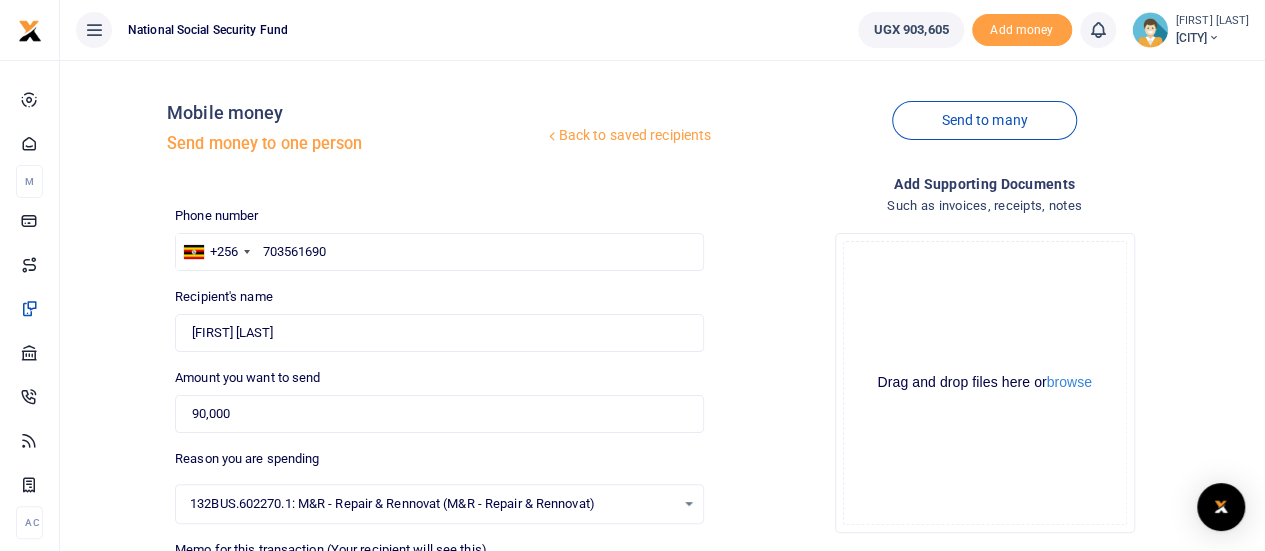 click on "Reason you are spending
132BUS.602270.1: M&R - Repair & Rennovat (M&R - Repair & Rennovat) Select an option 132BUS.602270.1: M&R - Repair & Rennovat (M&R - Repair & Rennovat)" at bounding box center [439, 486] 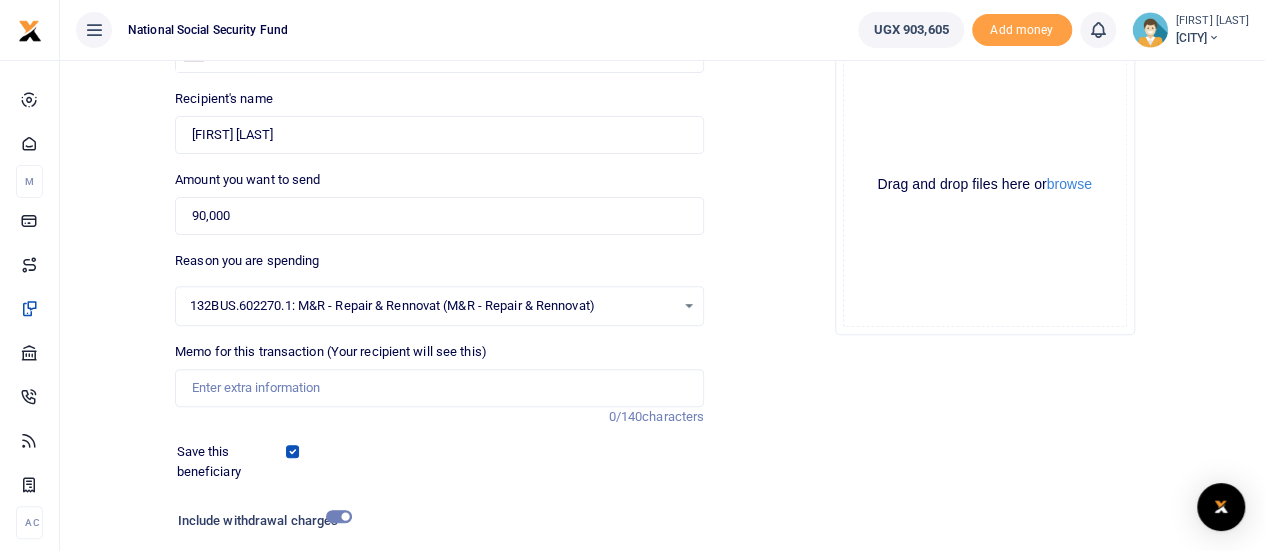 scroll, scrollTop: 200, scrollLeft: 0, axis: vertical 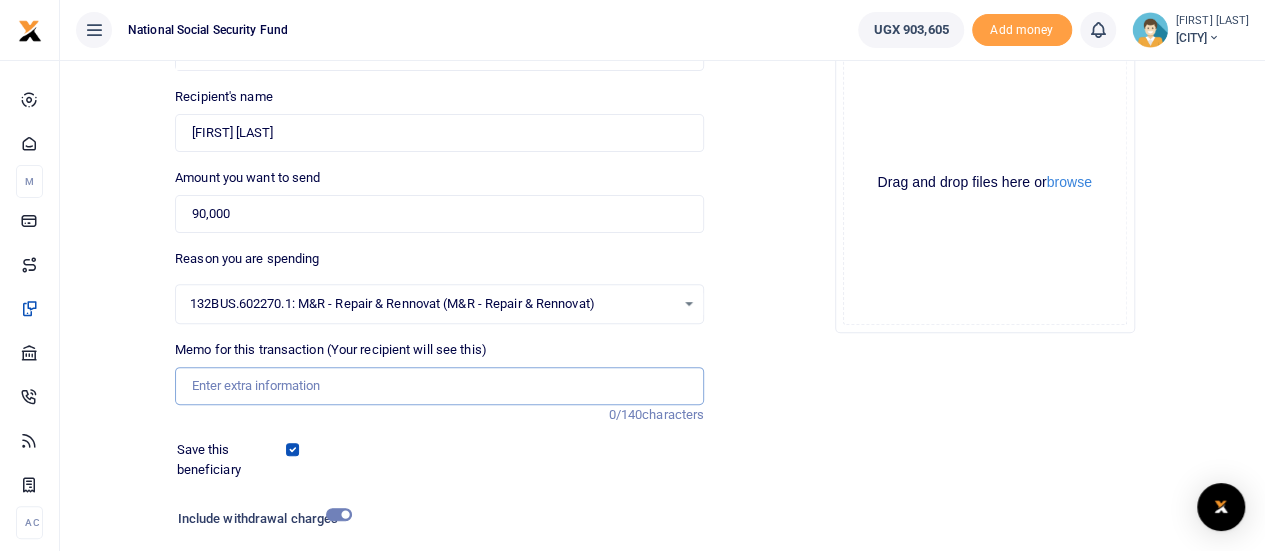 click on "Memo for this transaction (Your recipient will see this)" at bounding box center [439, 386] 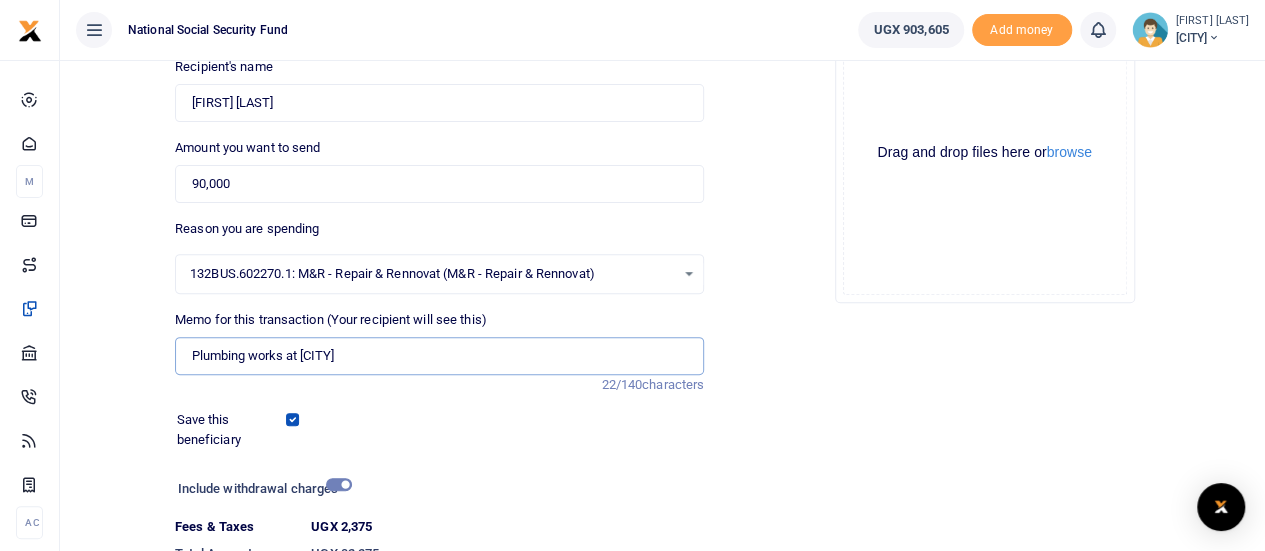 scroll, scrollTop: 0, scrollLeft: 0, axis: both 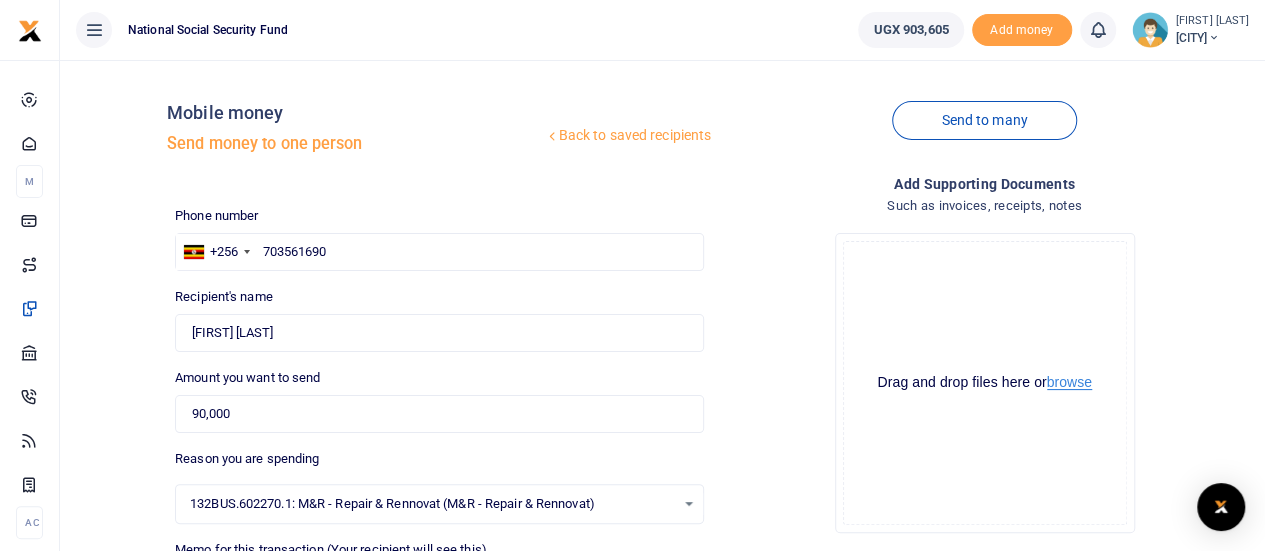 click on "browse" at bounding box center [1069, 382] 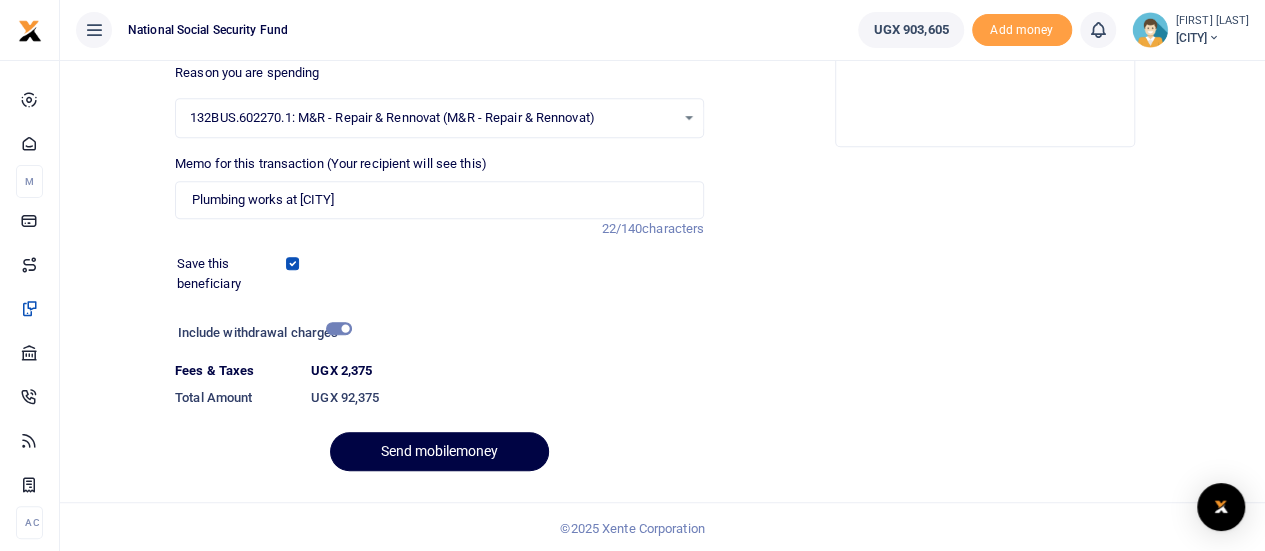 scroll, scrollTop: 388, scrollLeft: 0, axis: vertical 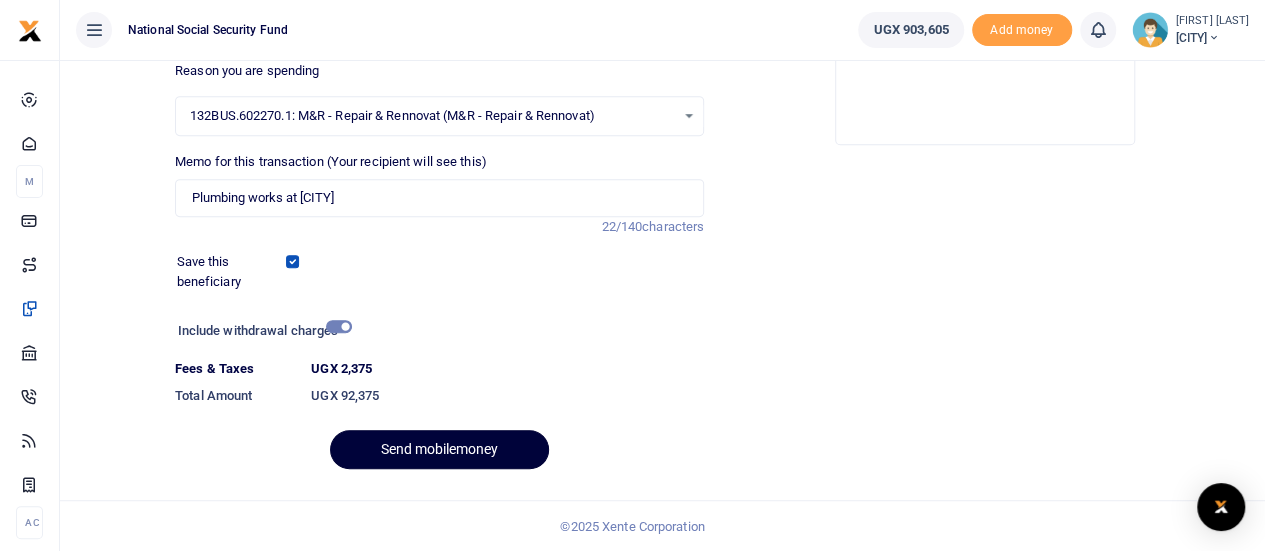 click on "Send mobilemoney" at bounding box center (439, 449) 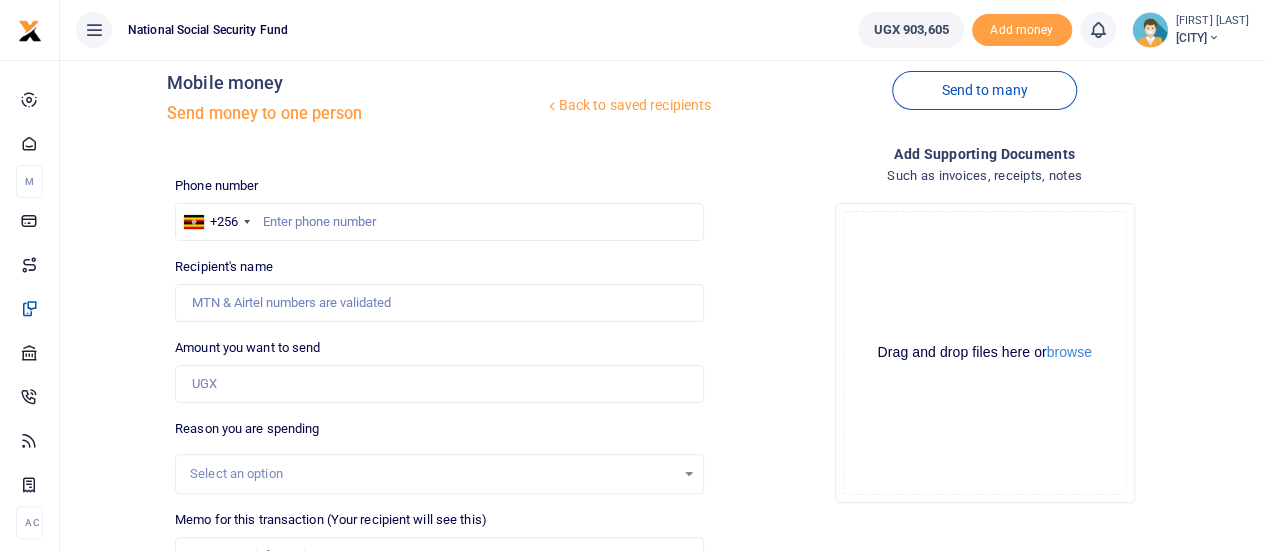 scroll, scrollTop: 0, scrollLeft: 0, axis: both 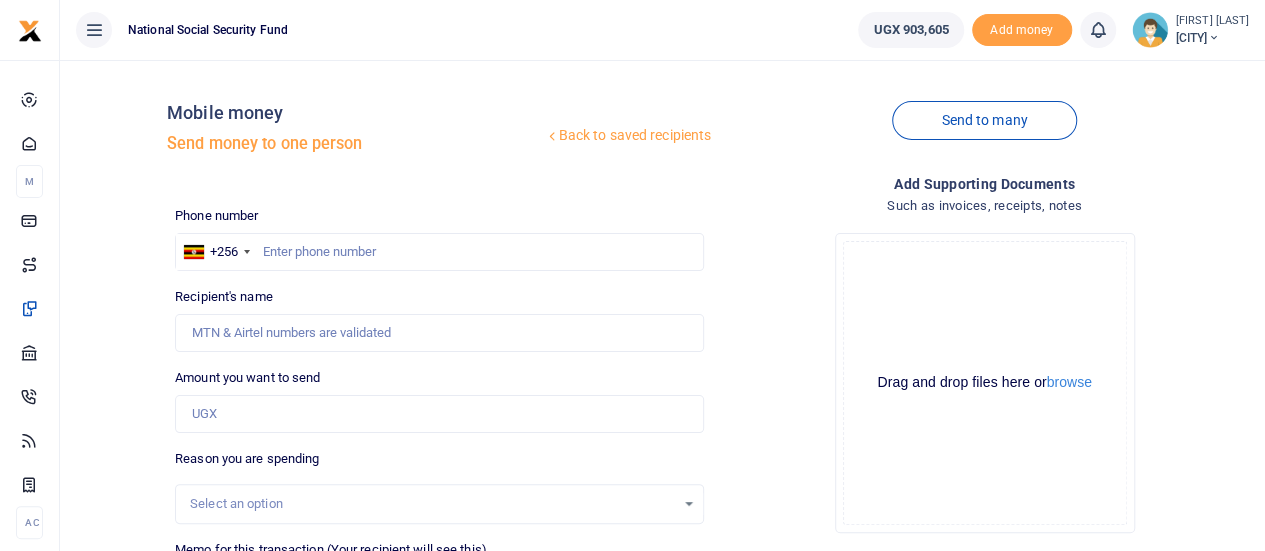 click at bounding box center [94, 30] 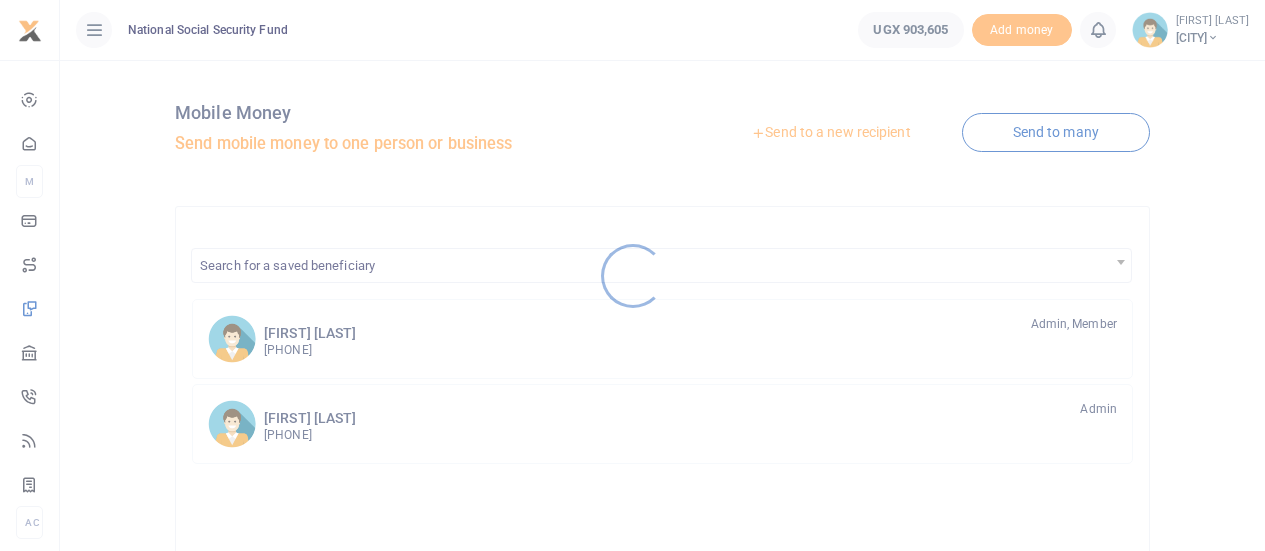 scroll, scrollTop: 0, scrollLeft: 0, axis: both 